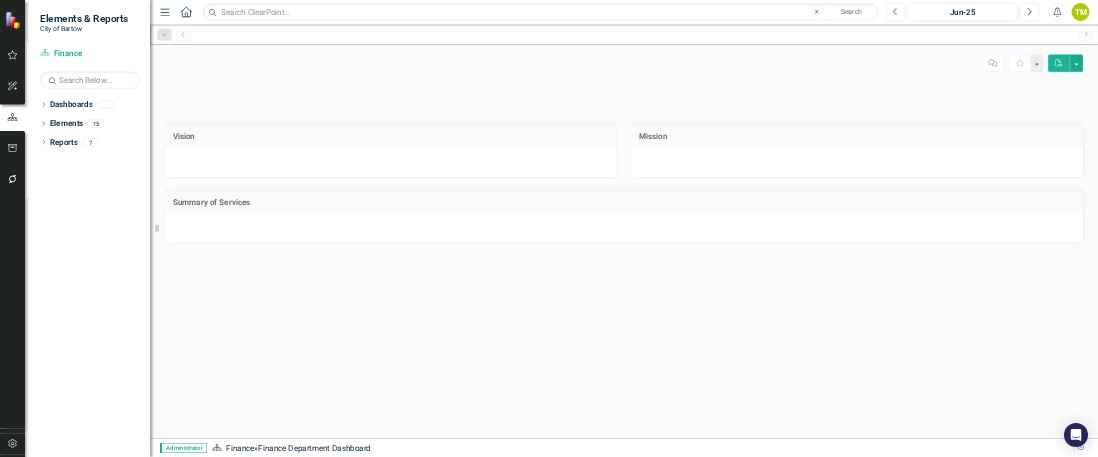scroll, scrollTop: 0, scrollLeft: 0, axis: both 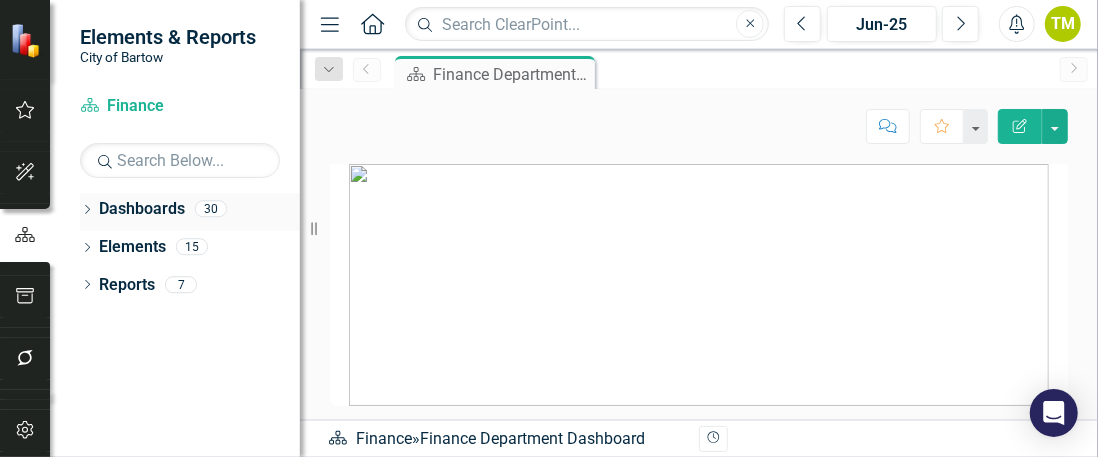 drag, startPoint x: 1530, startPoint y: 11, endPoint x: 84, endPoint y: 212, distance: 1459.9031 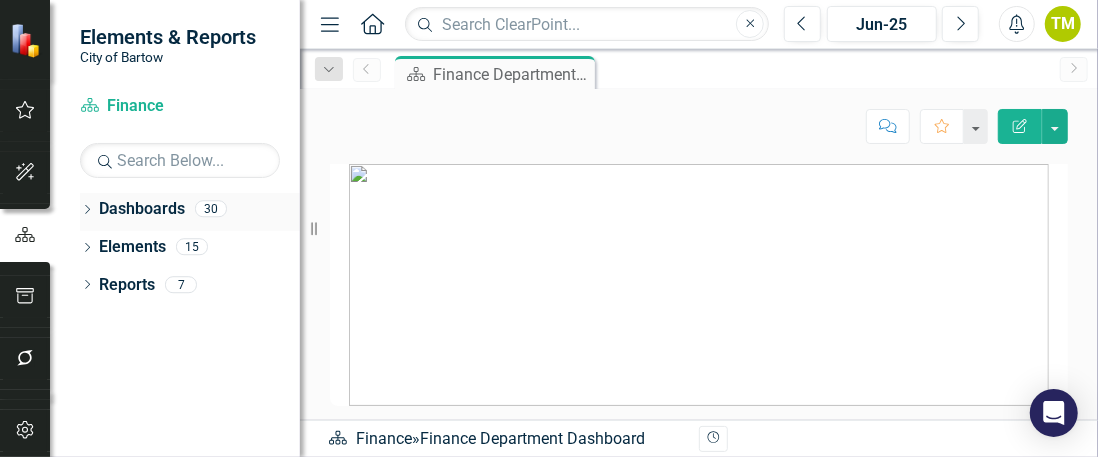 click on "Dropdown" at bounding box center (87, 211) 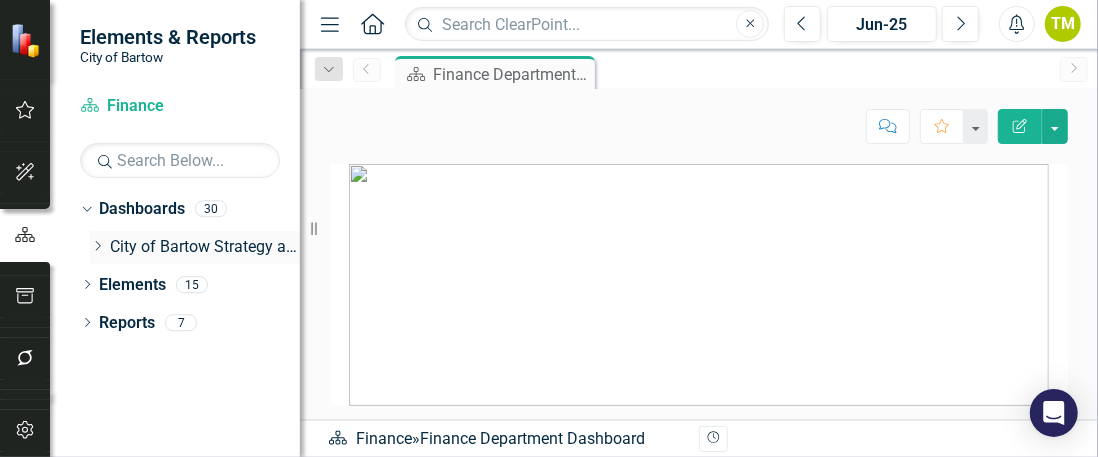 click on "Dropdown" at bounding box center (97, 246) 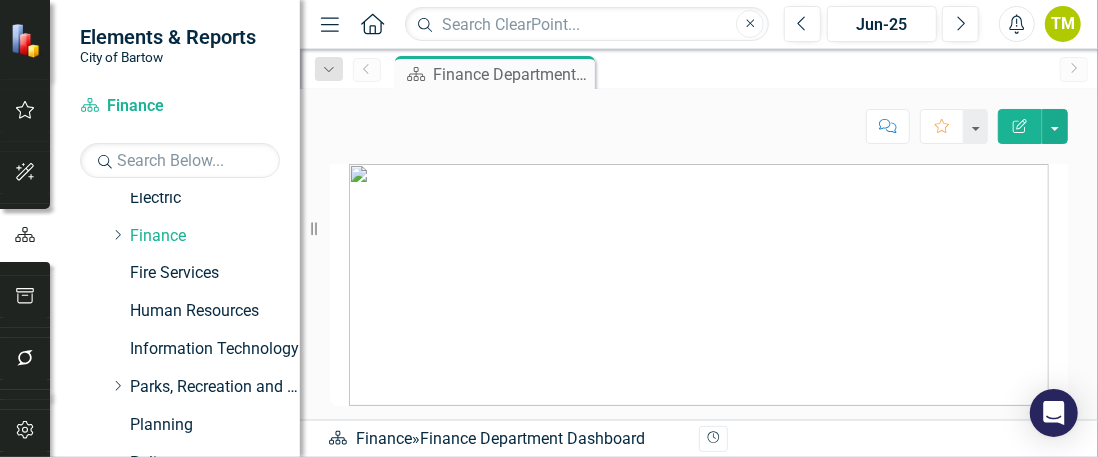 scroll, scrollTop: 350, scrollLeft: 0, axis: vertical 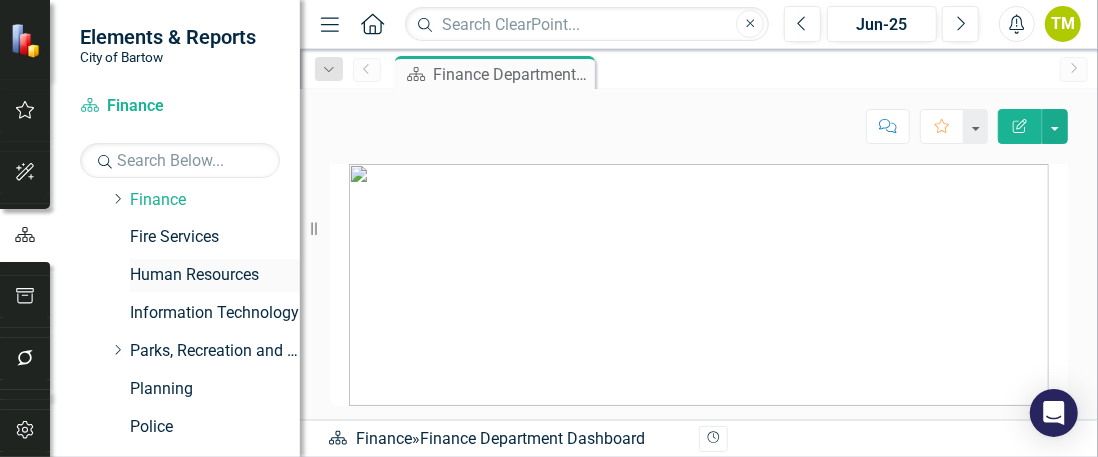 click on "Human Resources" at bounding box center [215, 275] 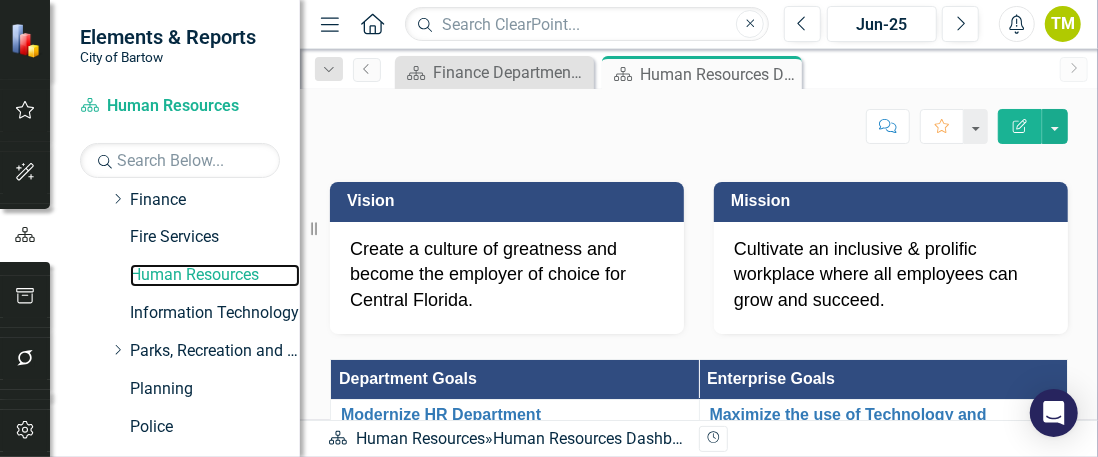 scroll, scrollTop: 0, scrollLeft: 0, axis: both 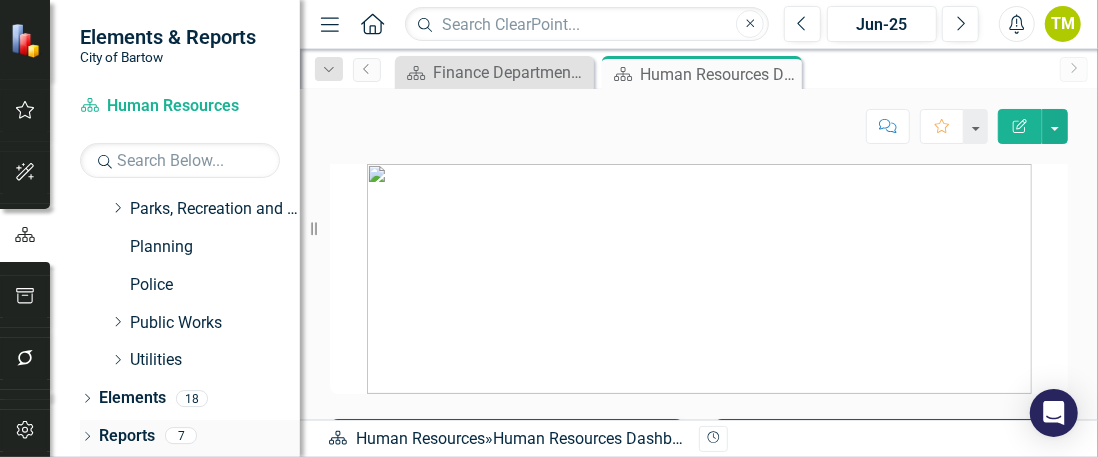 click on "Reports" at bounding box center [127, 436] 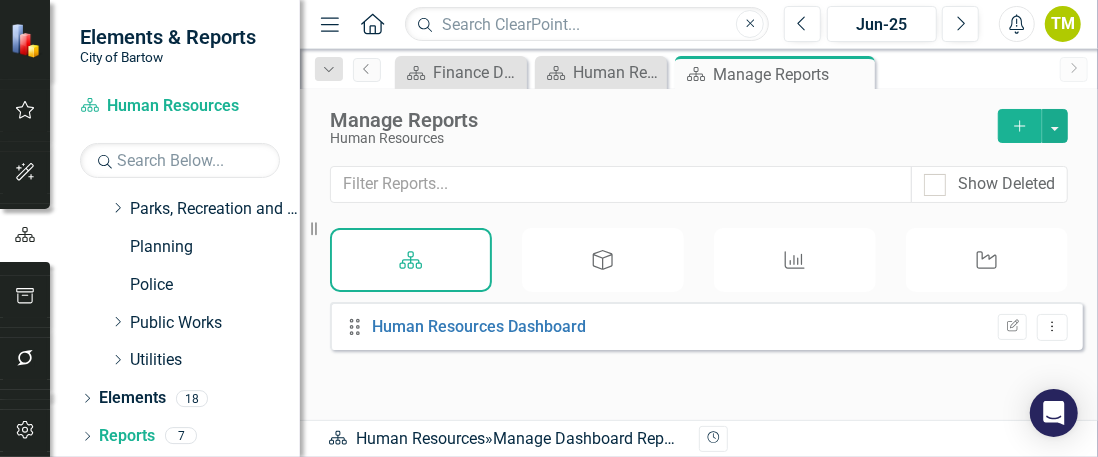 click on "Major Initiative" at bounding box center [987, 260] 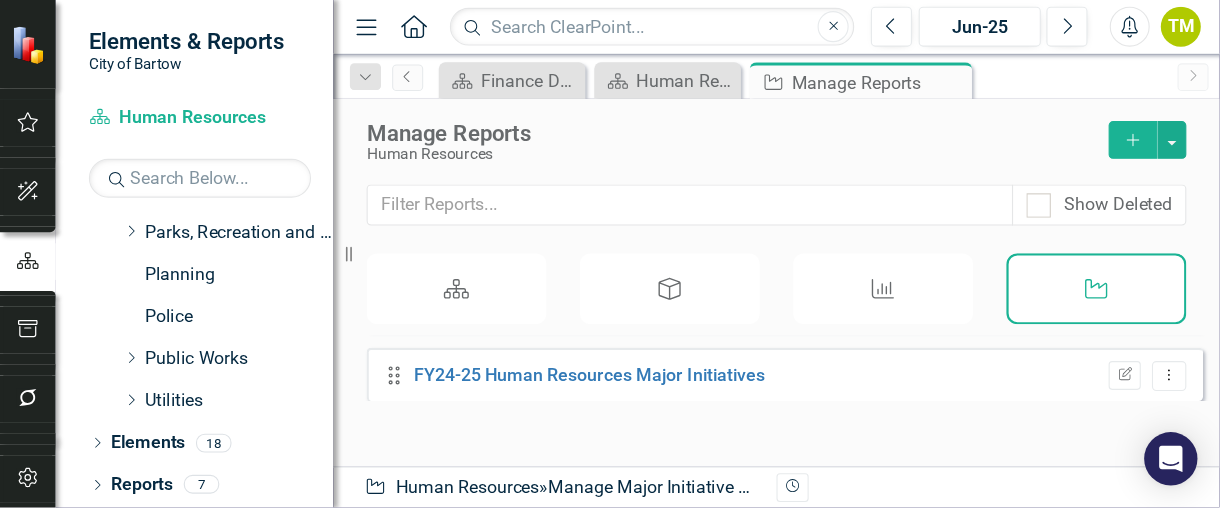 scroll, scrollTop: 64, scrollLeft: 0, axis: vertical 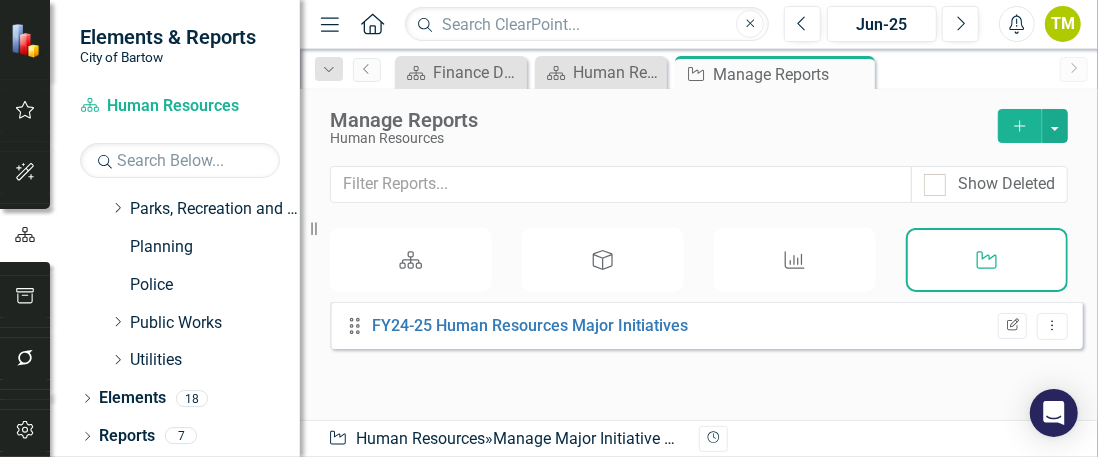 click on "Edit Report" at bounding box center (1012, 326) 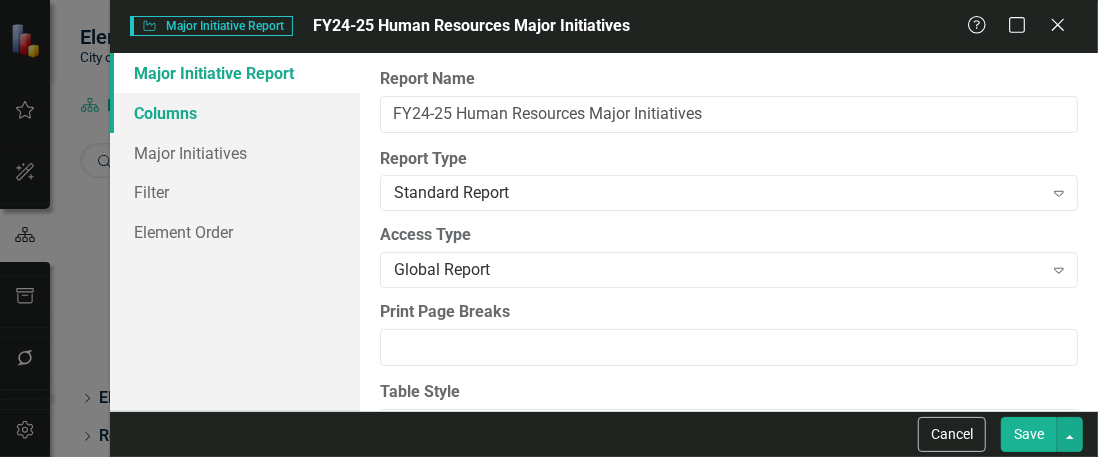click on "Columns" at bounding box center [235, 113] 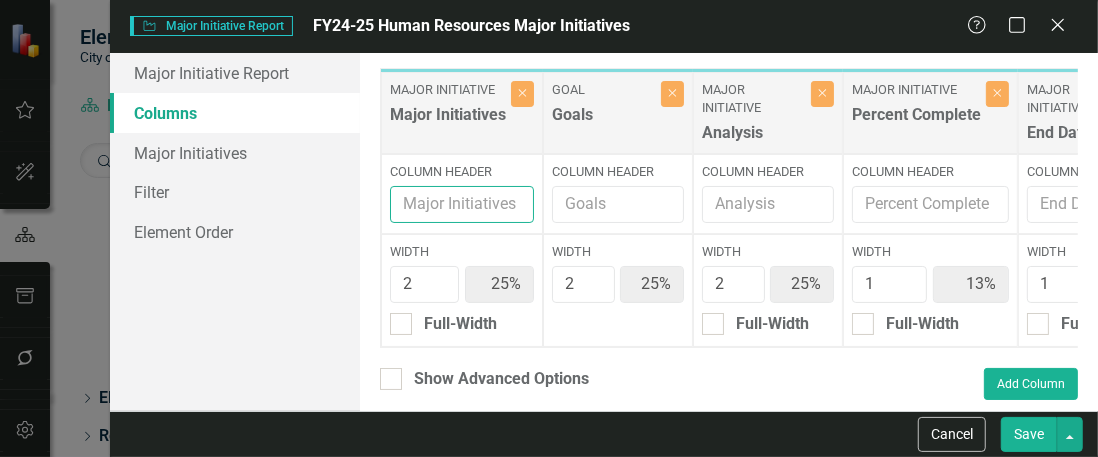click on "Column Header" at bounding box center [462, 204] 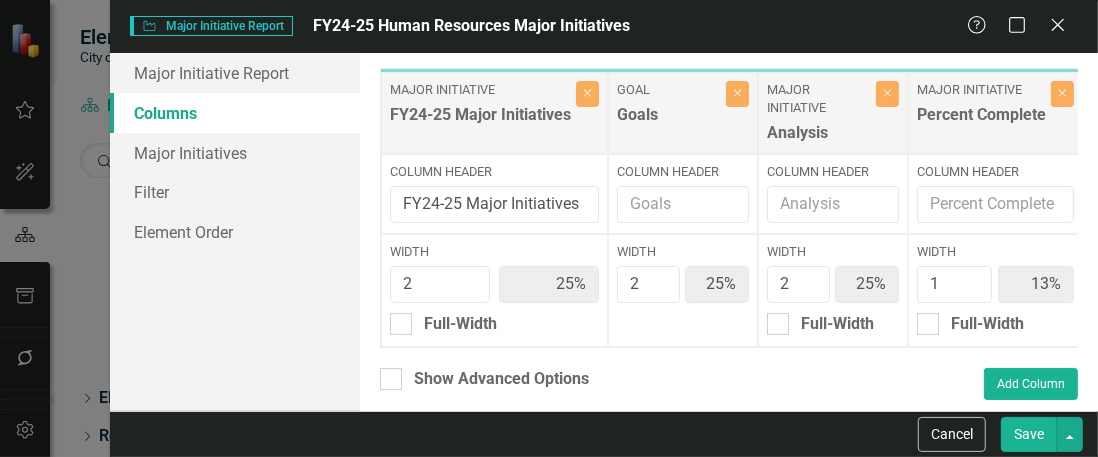 click on "Save" at bounding box center (1029, 434) 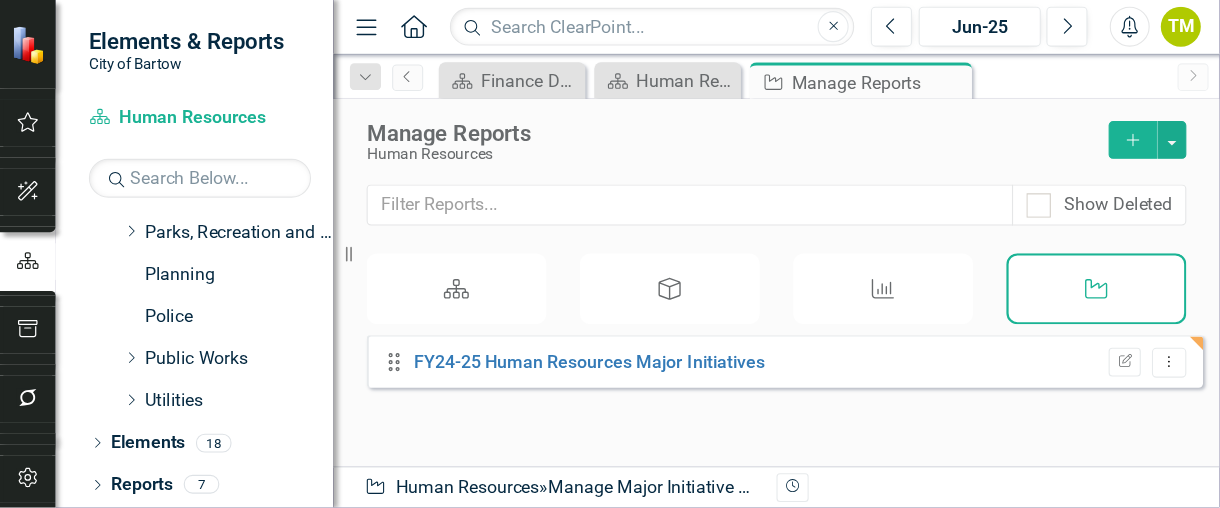 scroll, scrollTop: 441, scrollLeft: 0, axis: vertical 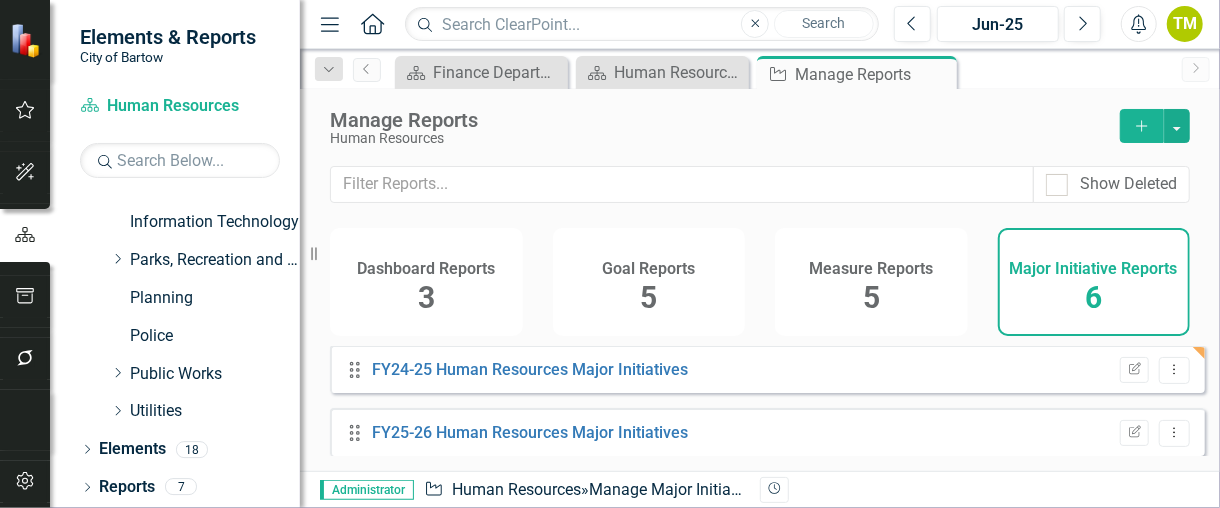 drag, startPoint x: 990, startPoint y: 1, endPoint x: 600, endPoint y: 457, distance: 600.03 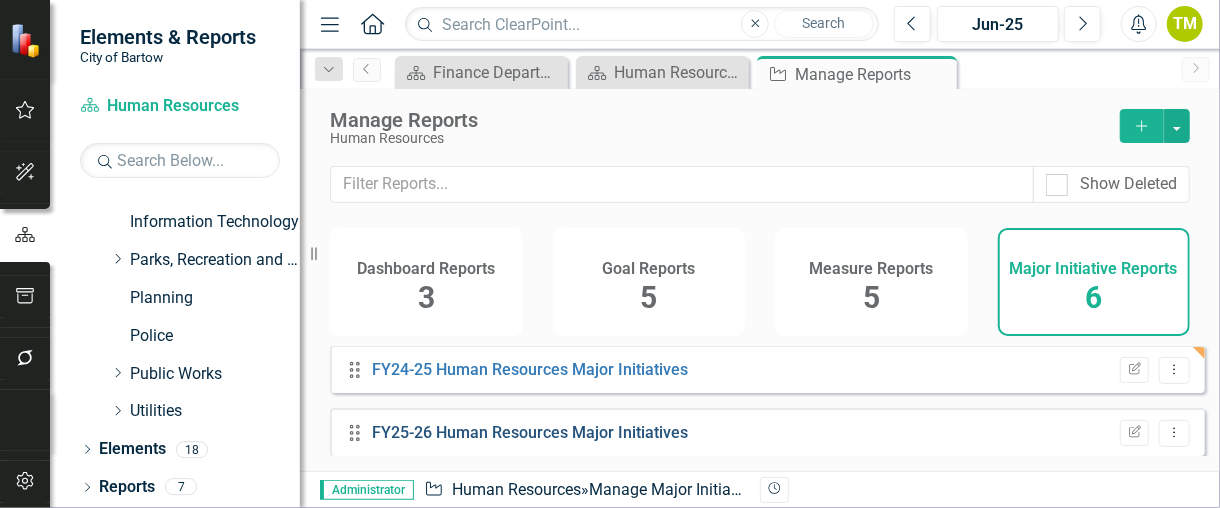 click on "FY25-26 Human Resources Major Initiatives" at bounding box center [531, 432] 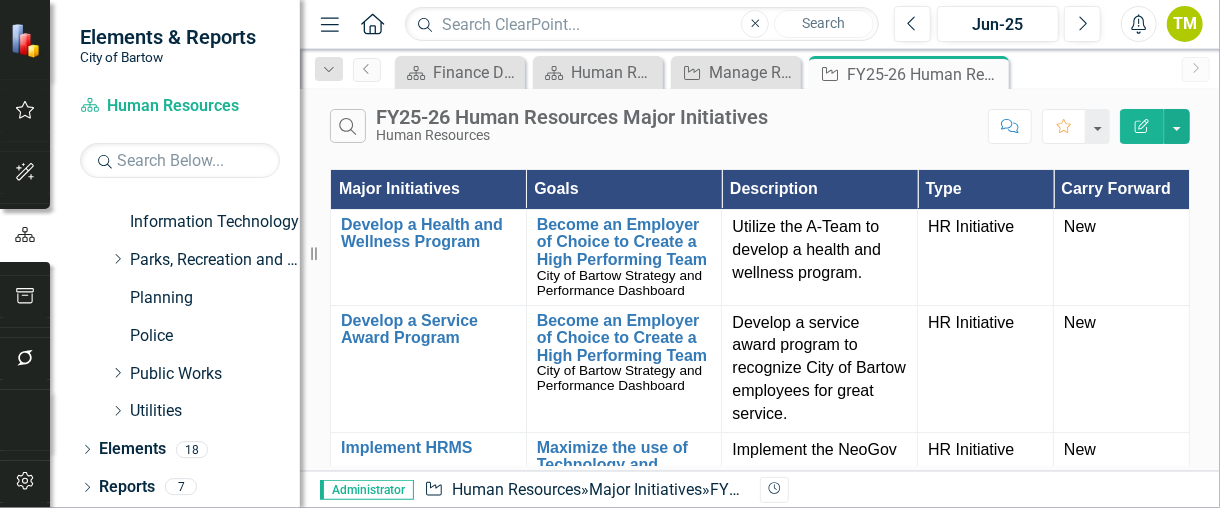 click on "Edit Report" at bounding box center (1142, 126) 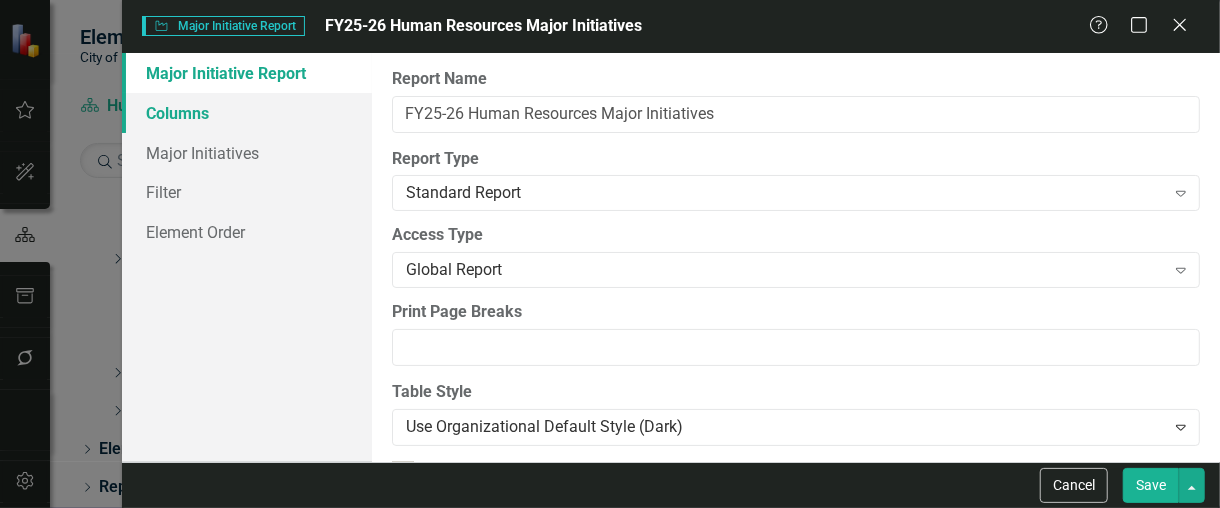 click on "Columns" at bounding box center (247, 113) 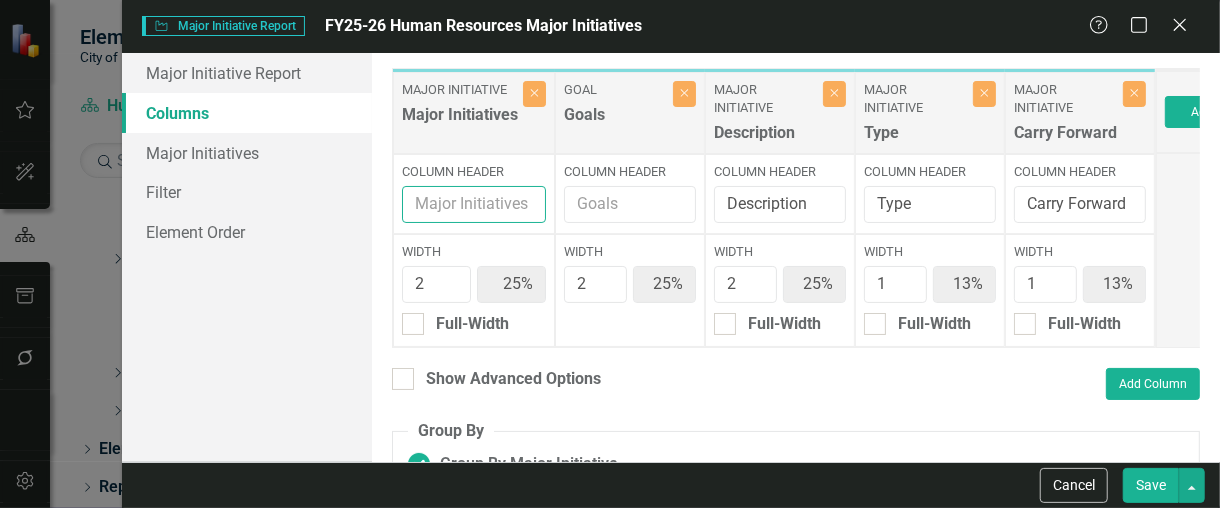 click on "Column Header" at bounding box center (474, 204) 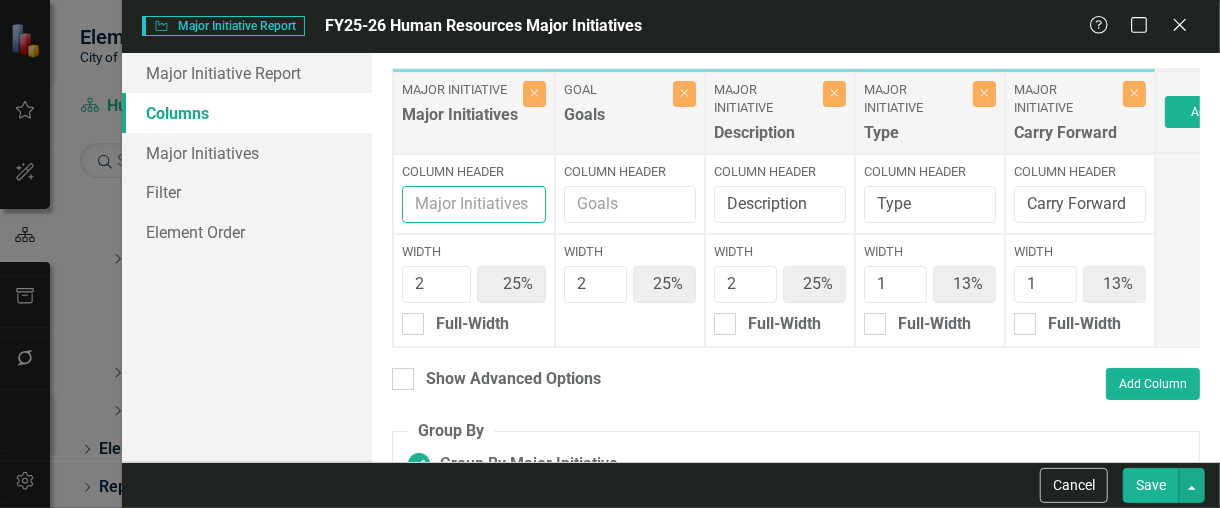 type on "FY25-26 Major Initiatives" 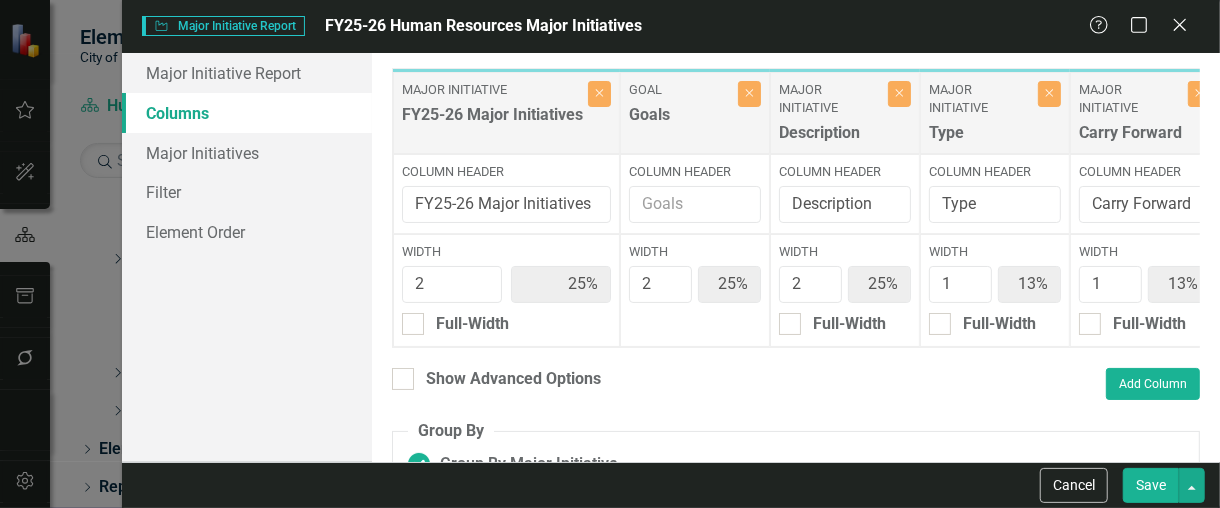 click on "Save" at bounding box center (1151, 485) 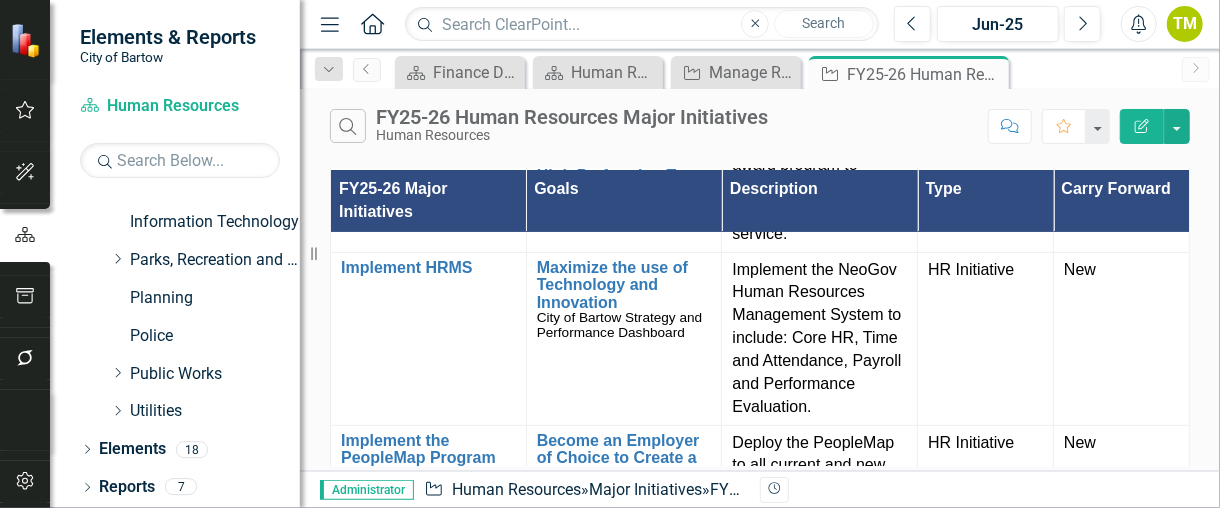 scroll, scrollTop: 217, scrollLeft: 0, axis: vertical 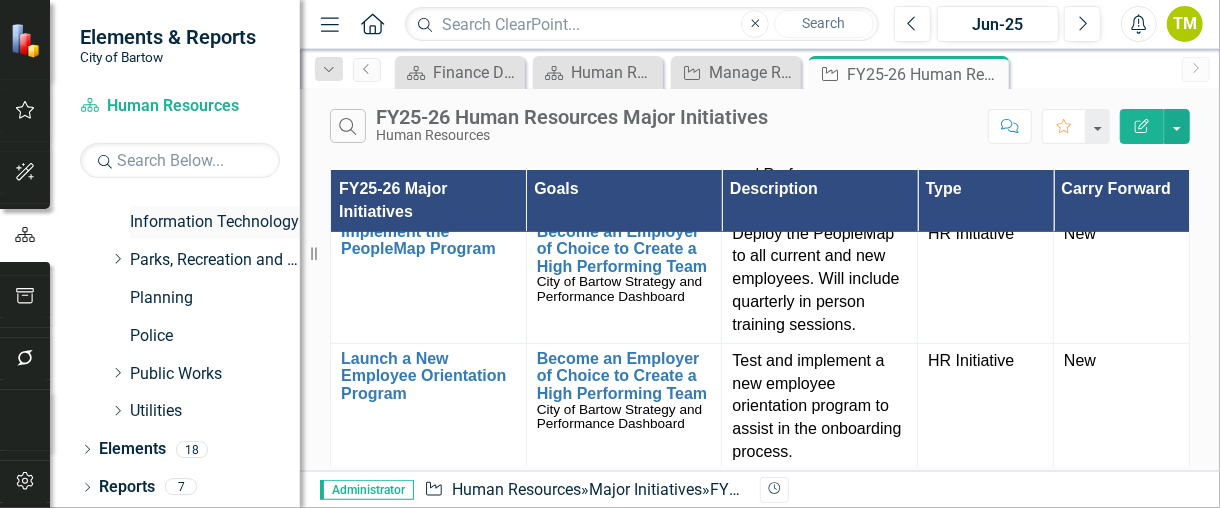 click on "Information Technology" at bounding box center [215, 222] 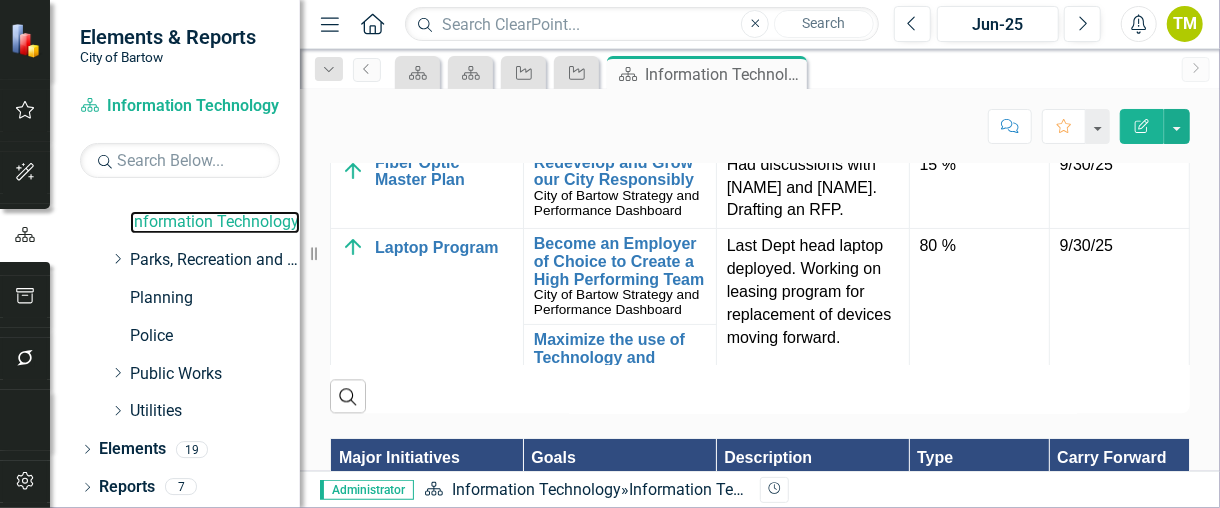 scroll, scrollTop: 2243, scrollLeft: 0, axis: vertical 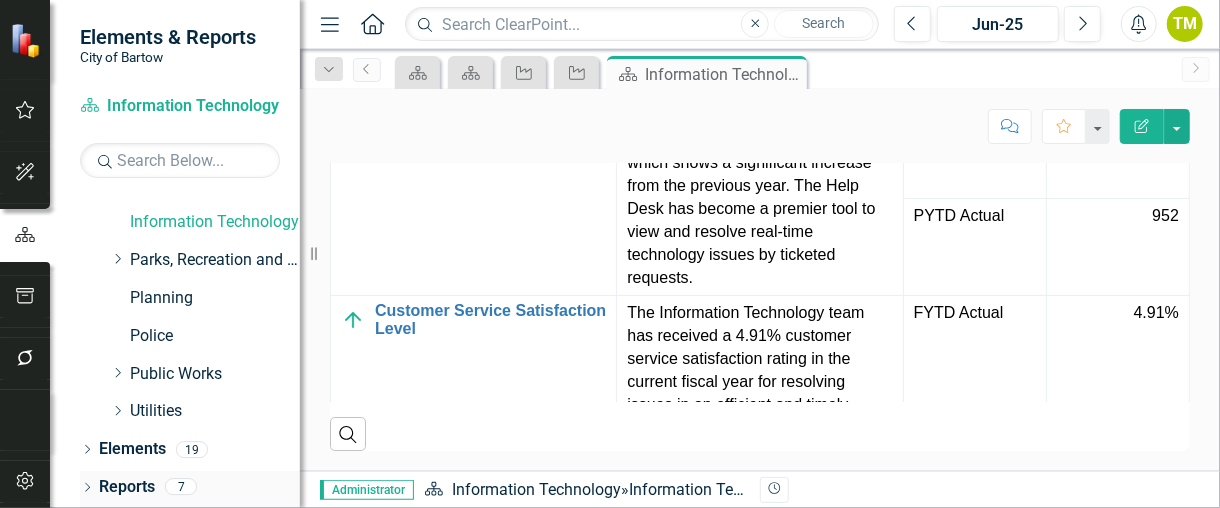 click on "Reports" at bounding box center [127, 487] 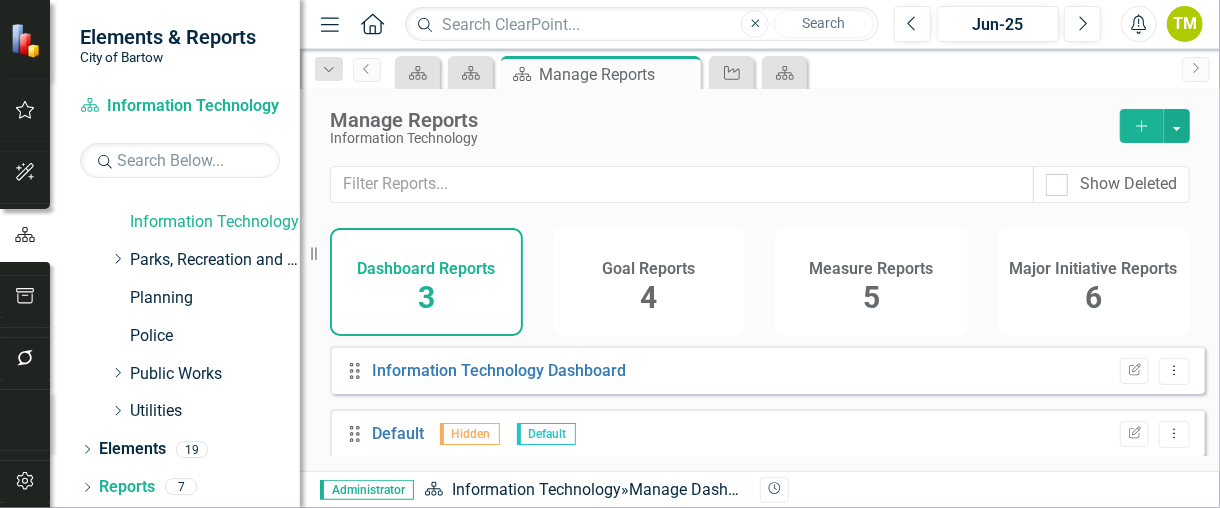 click on "Measure Reports" at bounding box center [871, 269] 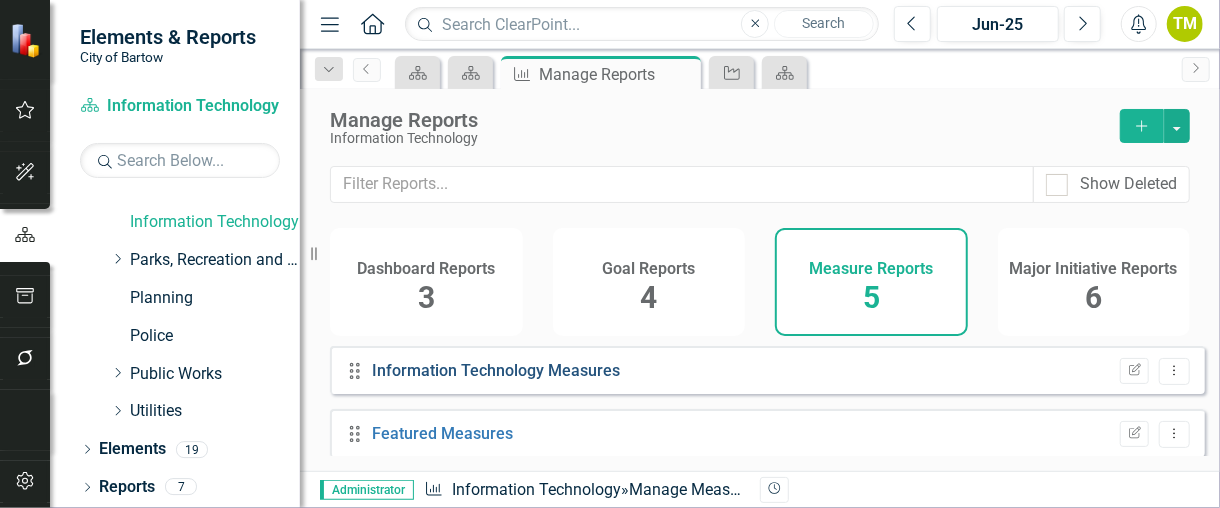 click on "Information Technology Measures" at bounding box center [497, 370] 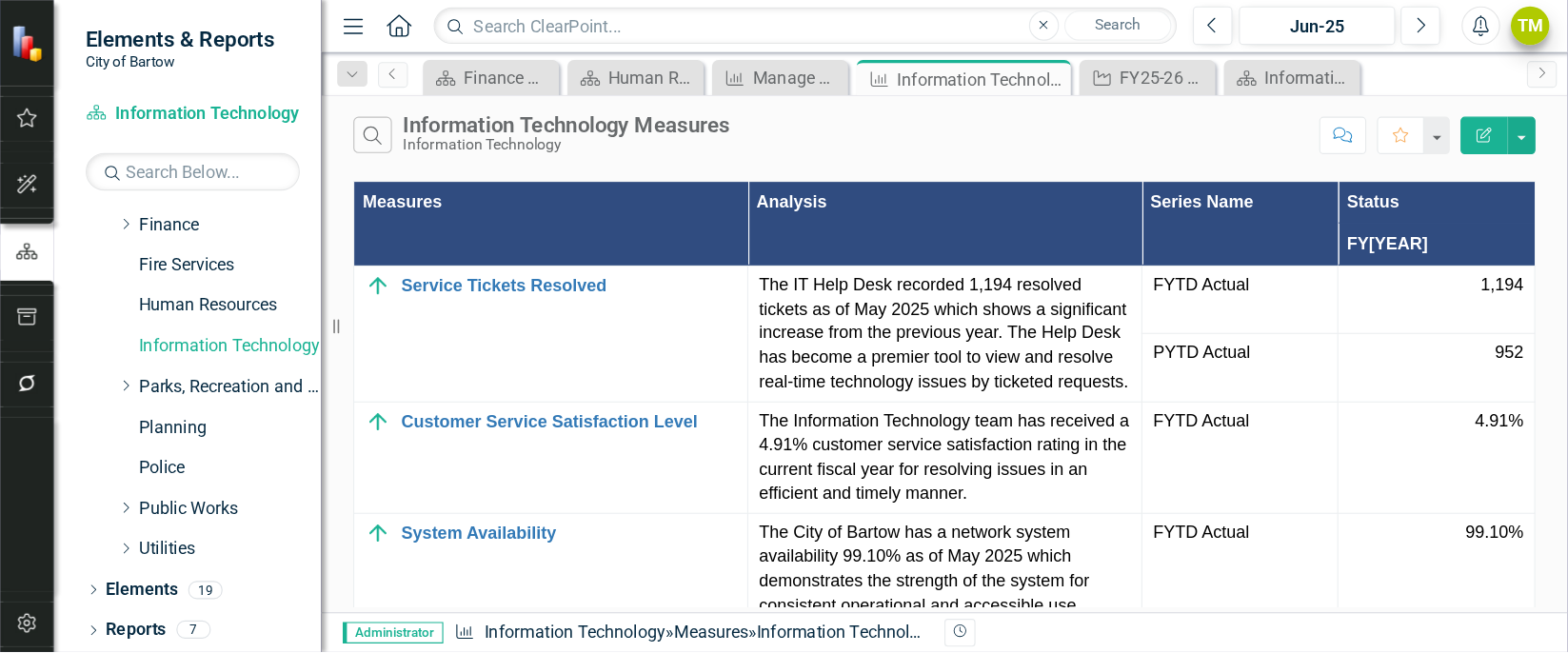 scroll, scrollTop: 250, scrollLeft: 0, axis: vertical 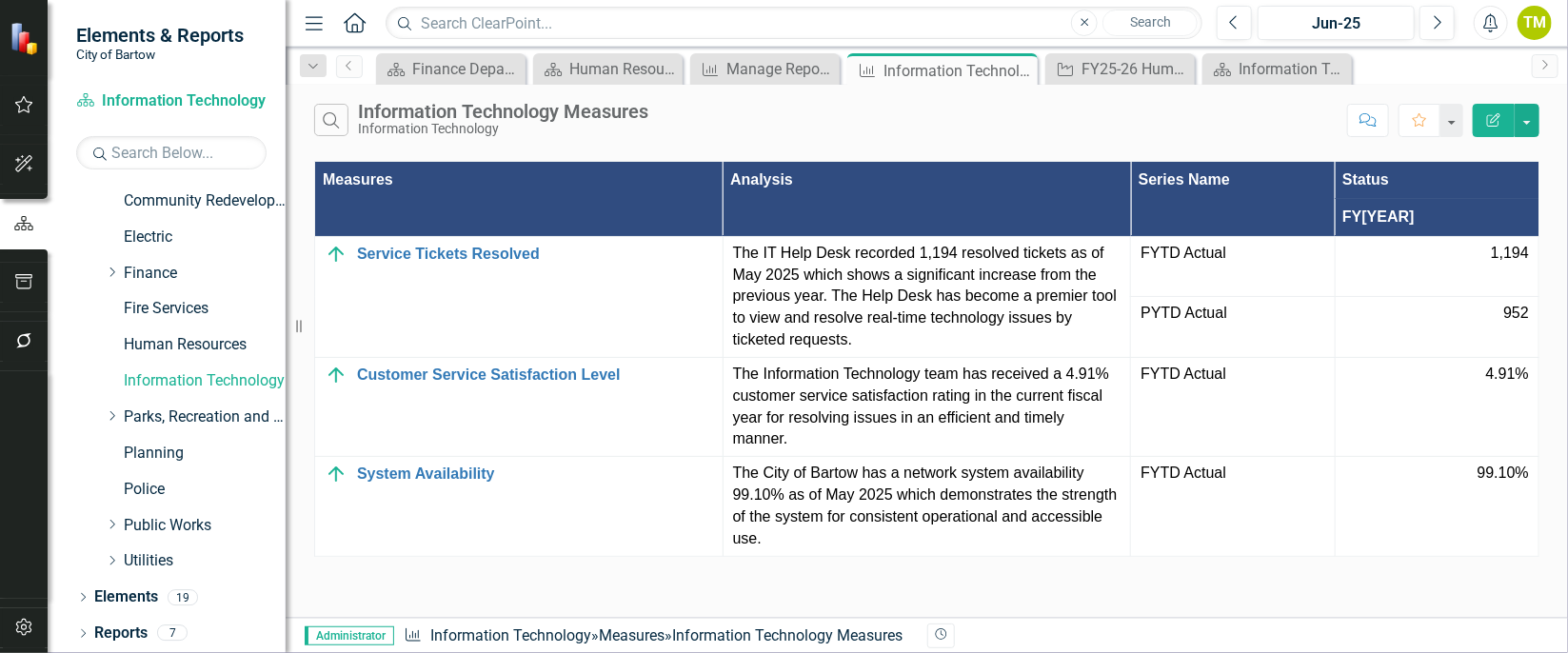 drag, startPoint x: 1139, startPoint y: 5, endPoint x: 929, endPoint y: 610, distance: 640.41002 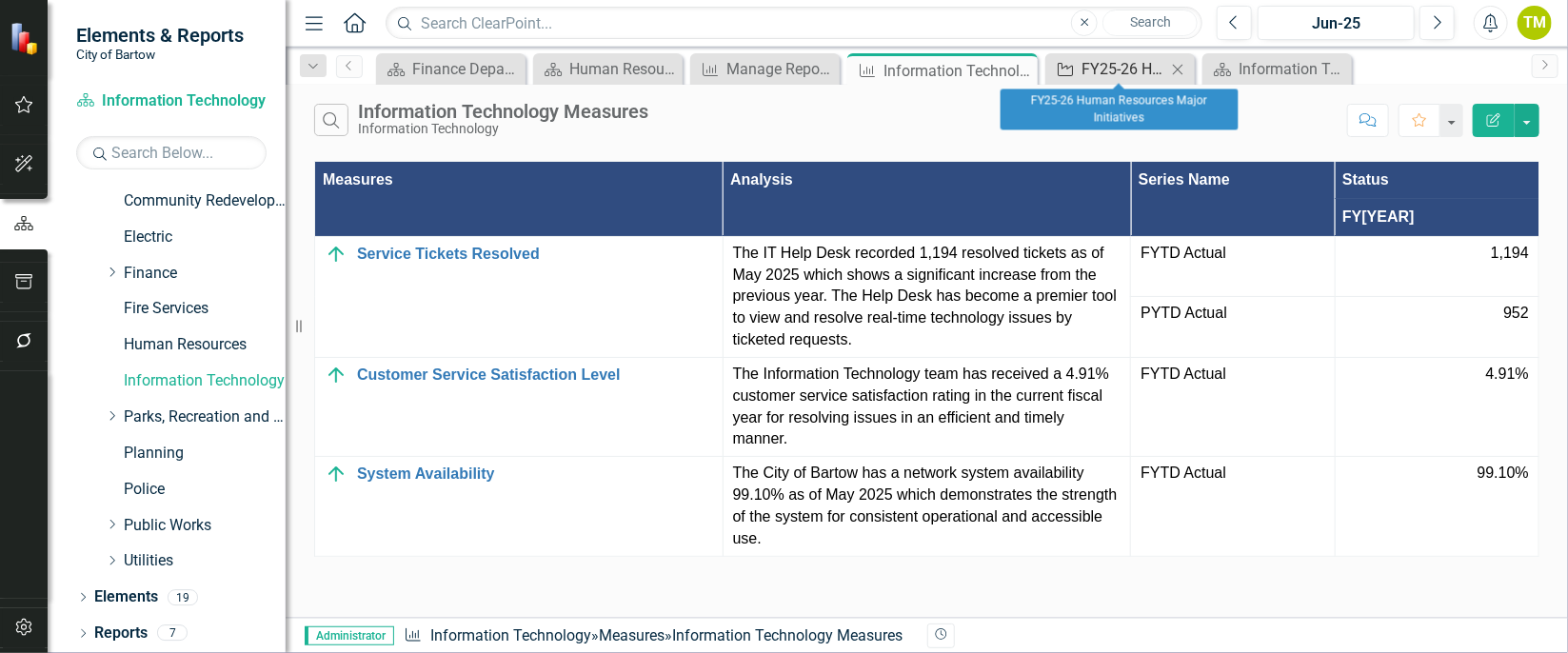 click on "FY25-26 Human Resources Major Initiatives" at bounding box center [1123, 69] 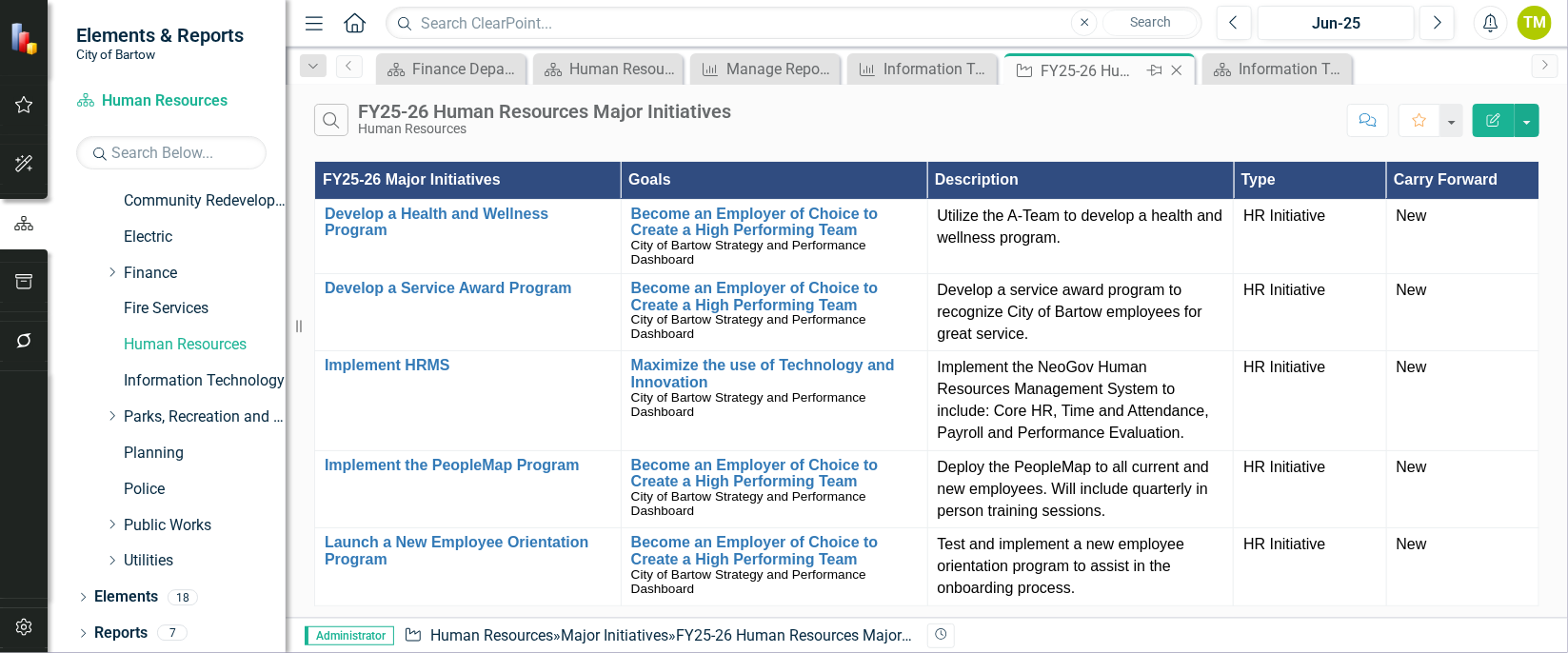 click on "Close" at bounding box center (1177, 70) 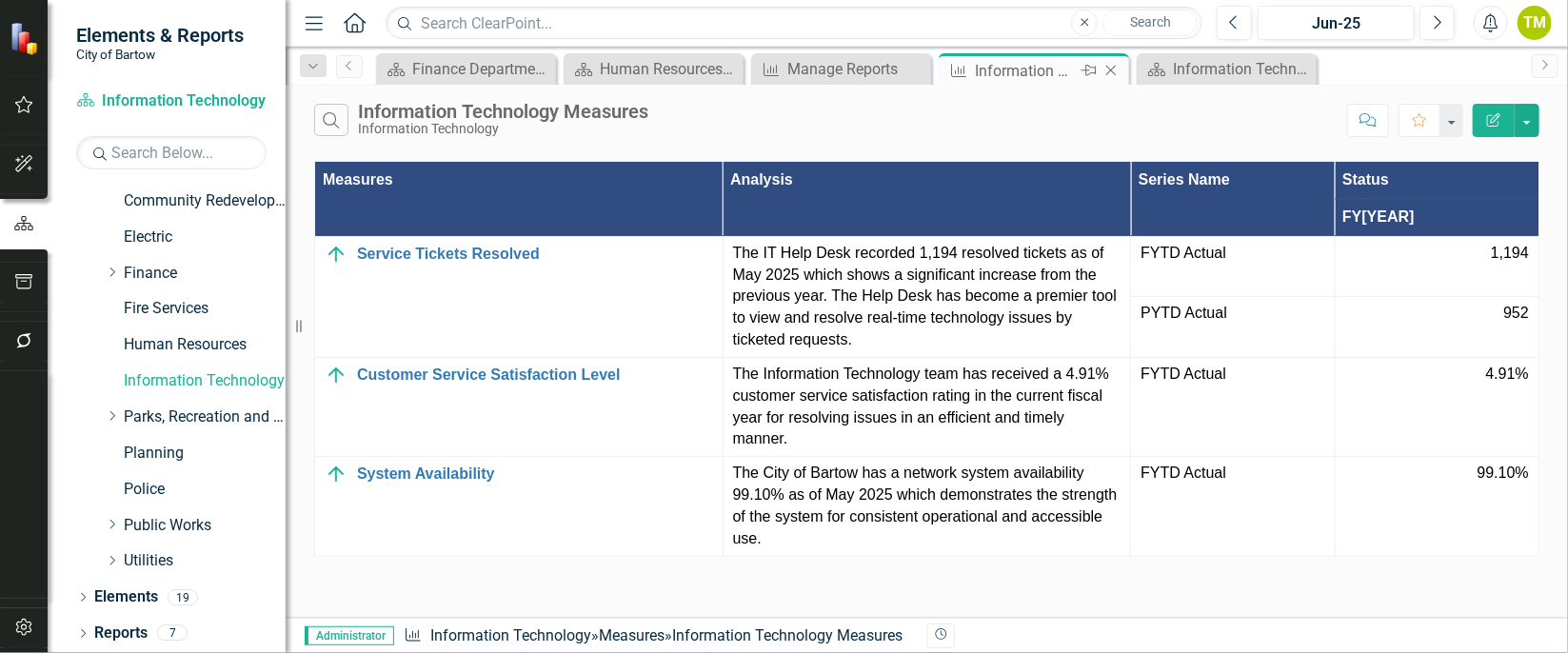 click on "Close" at bounding box center (1111, 70) 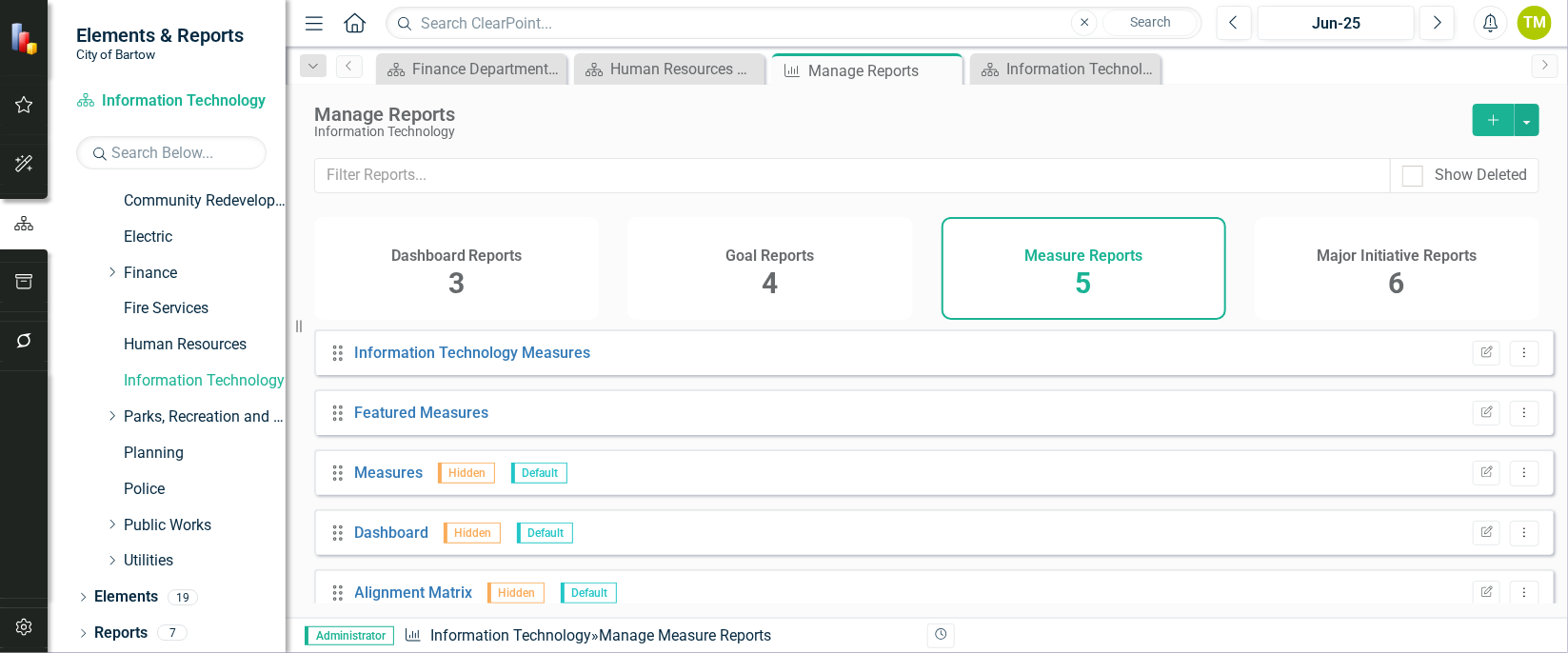 click on "Major Initiative Reports 6" at bounding box center (1397, 268) 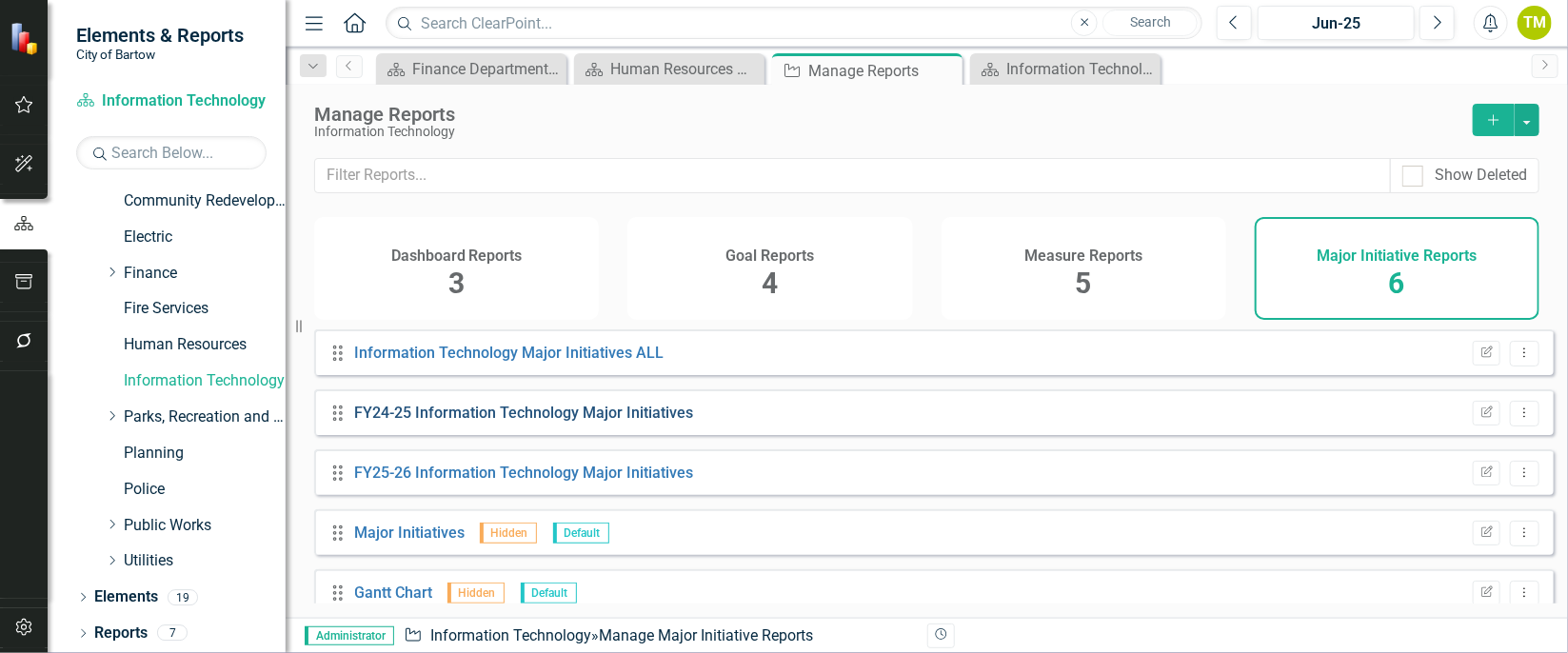 click on "FY24-25 Information Technology Major Initiatives" at bounding box center (525, 412) 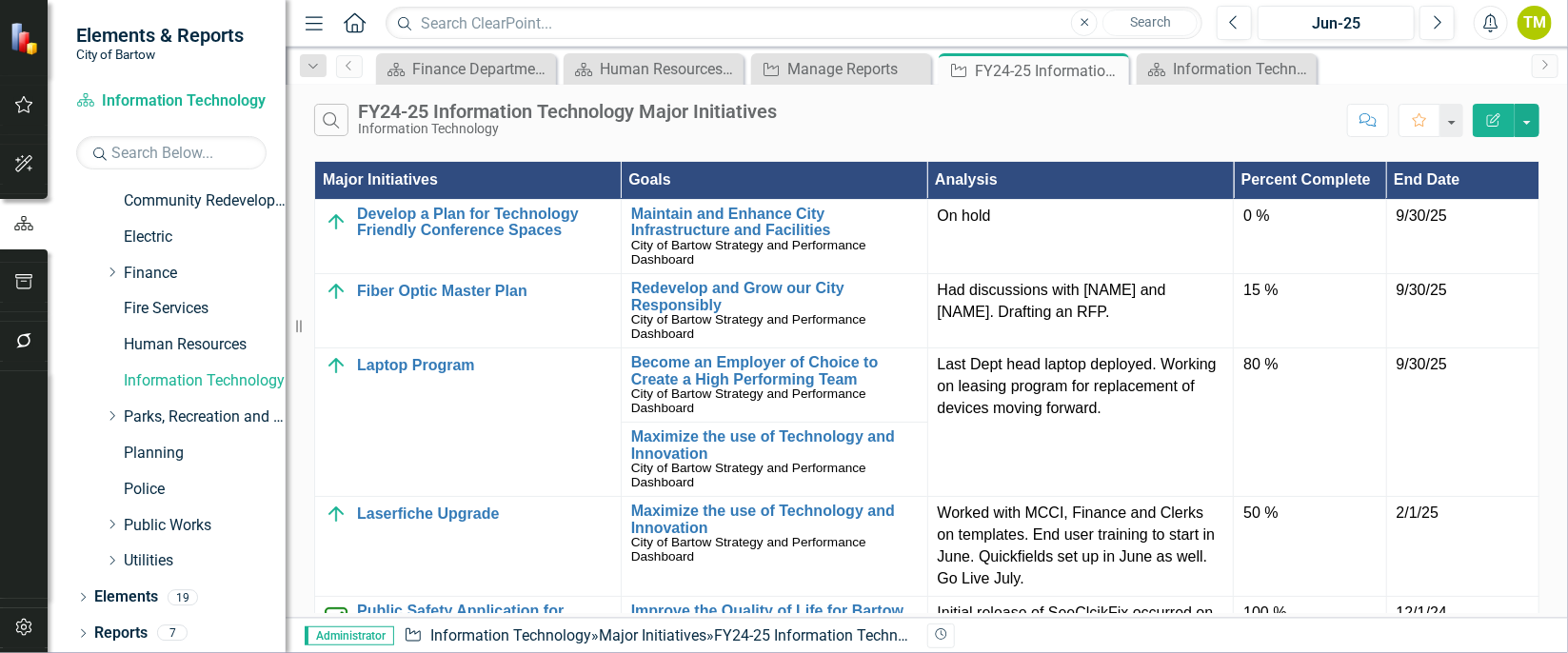 click on "Edit Report" at bounding box center (1494, 120) 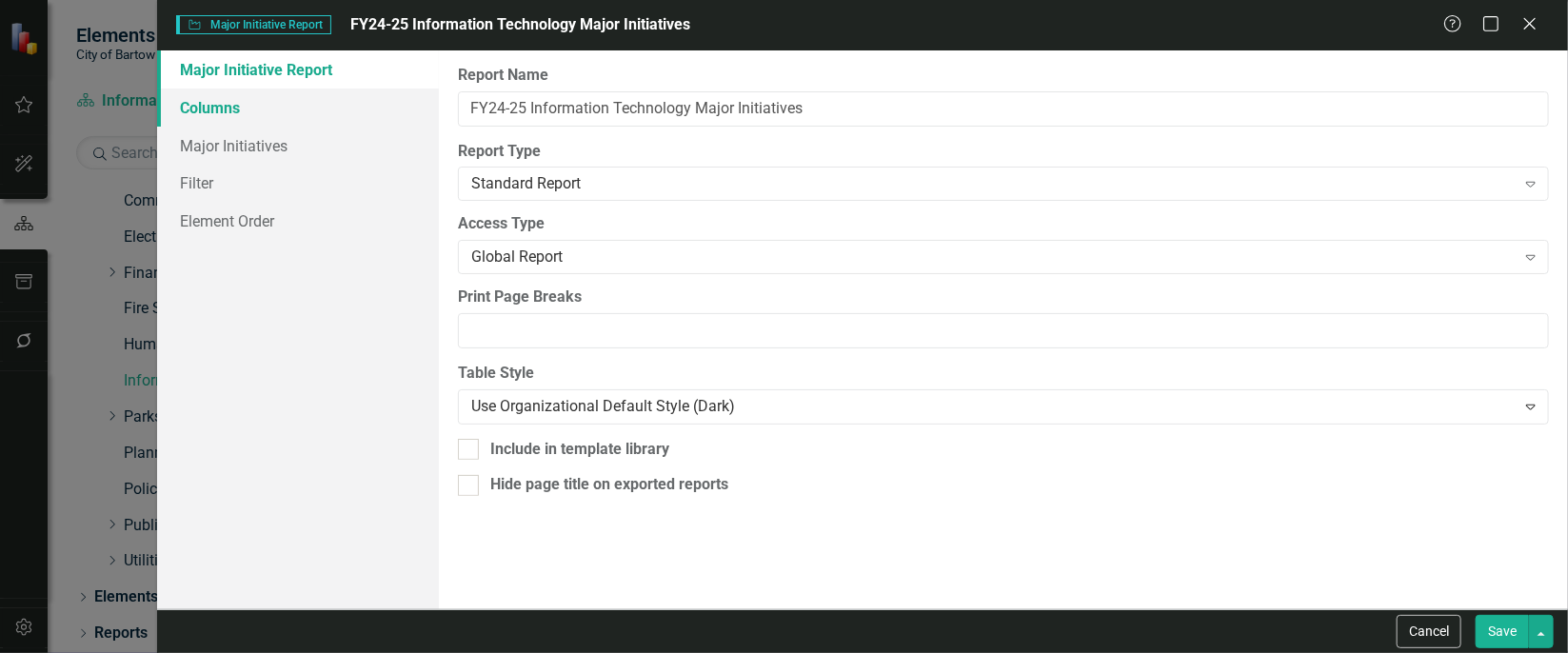click on "Columns" at bounding box center (298, 108) 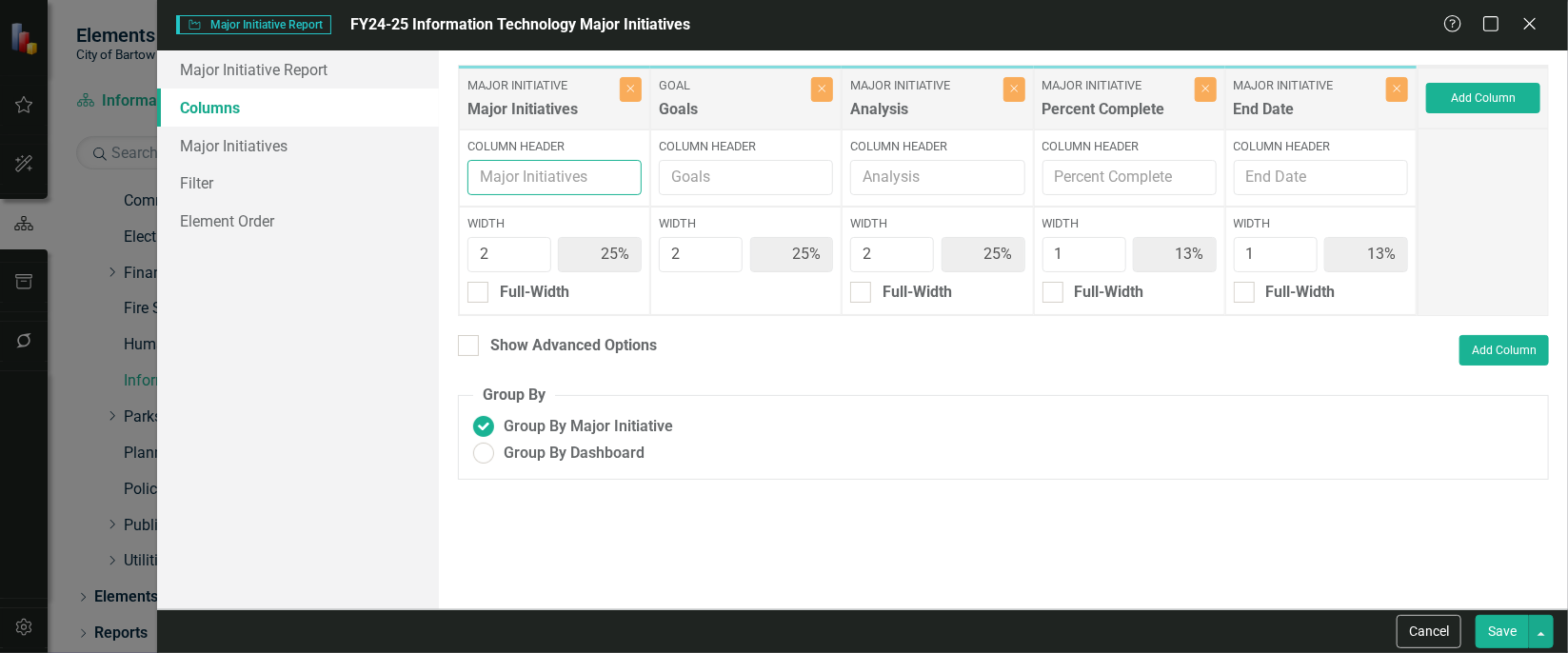 click on "Column Header" at bounding box center (554, 177) 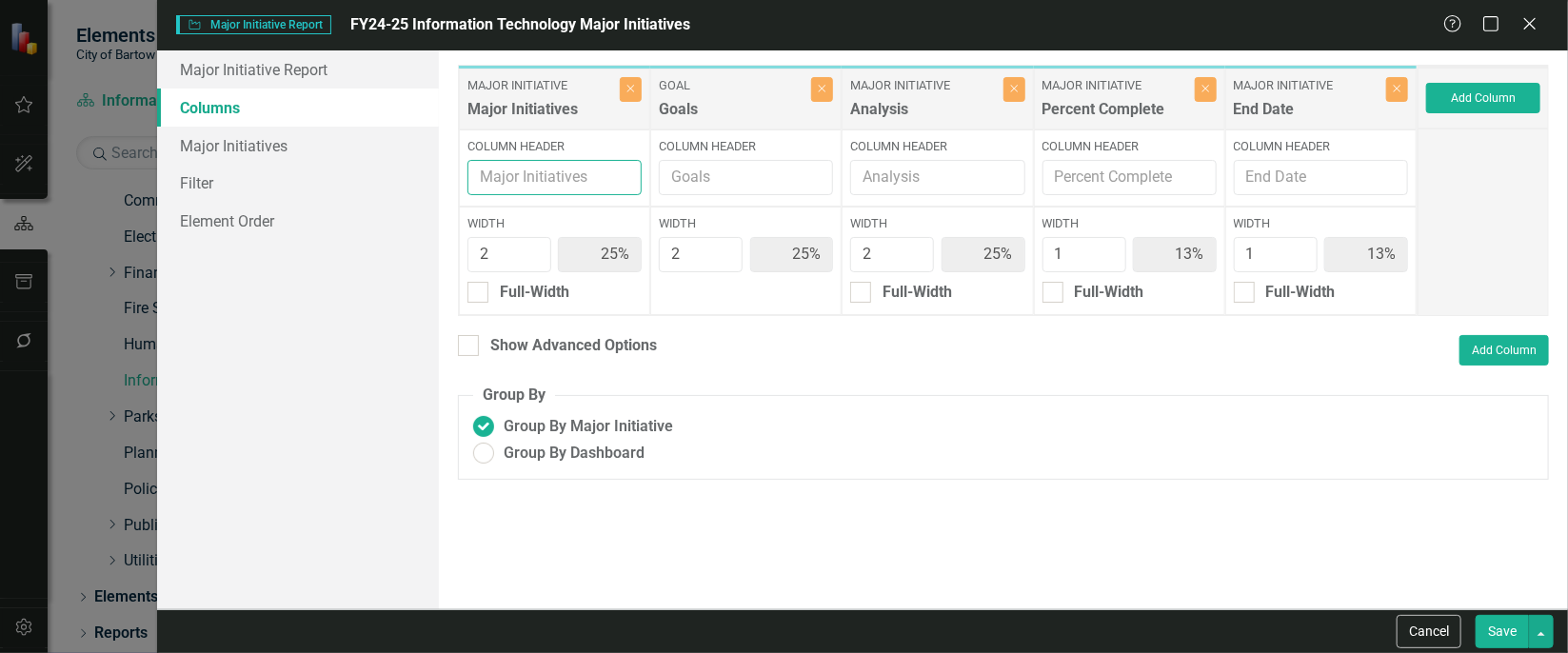 type on "FY24-25 Major Initiatives" 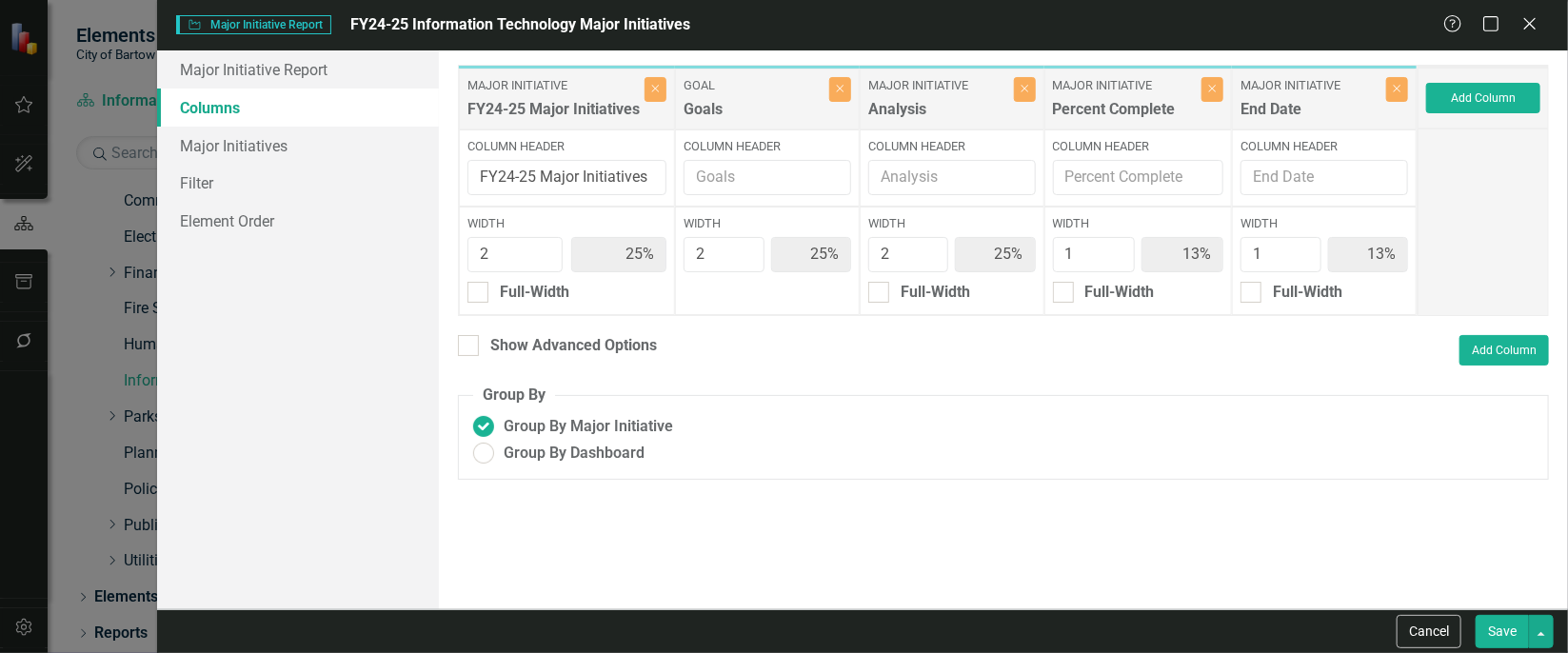 click on "Save" at bounding box center [1502, 631] 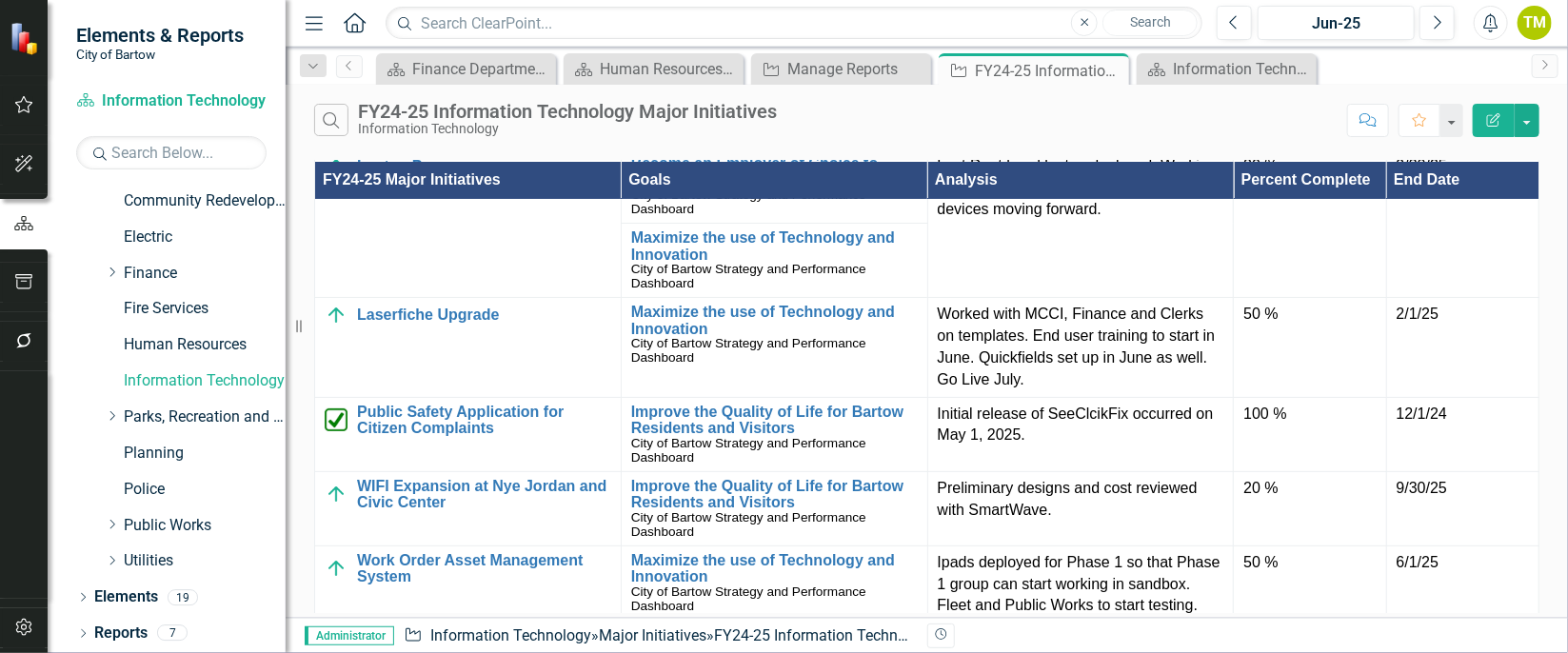 scroll, scrollTop: 0, scrollLeft: 0, axis: both 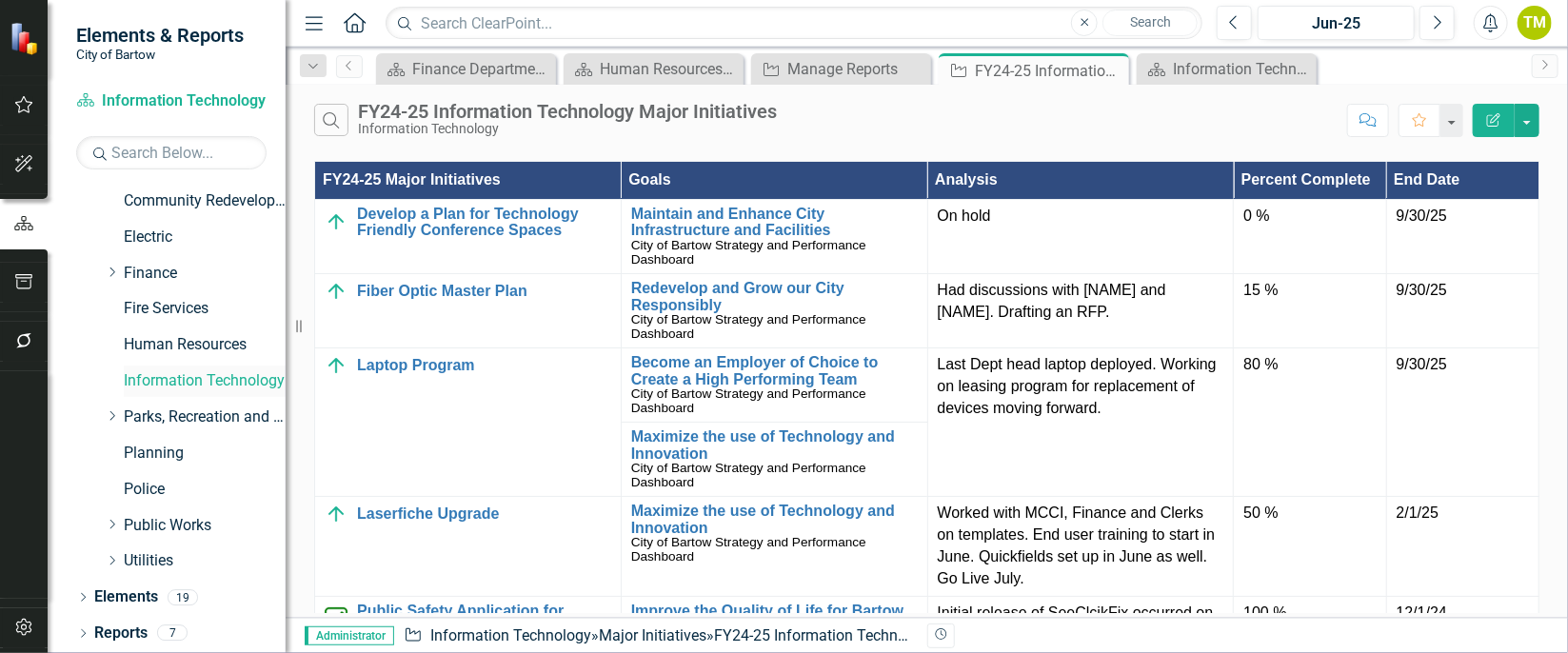 click on "Information Technology" at bounding box center [205, 381] 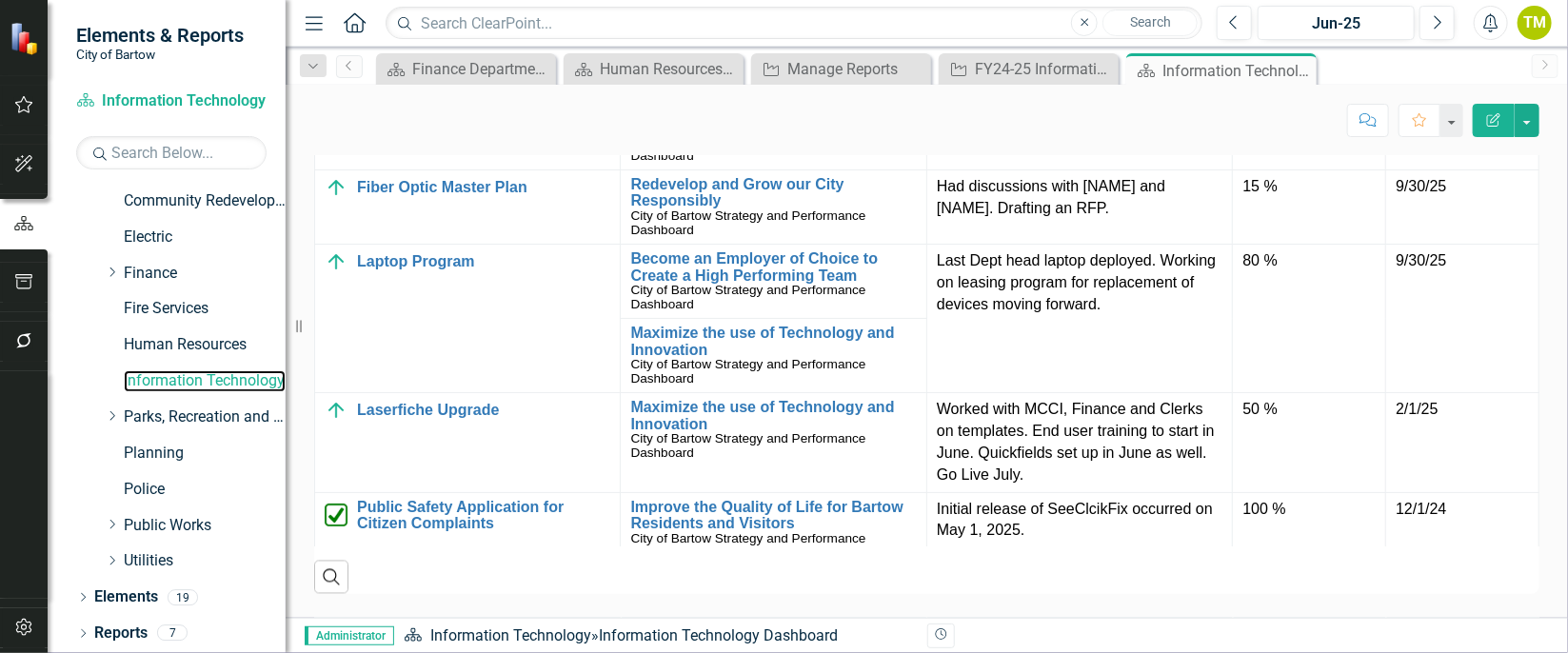 scroll, scrollTop: 1791, scrollLeft: 0, axis: vertical 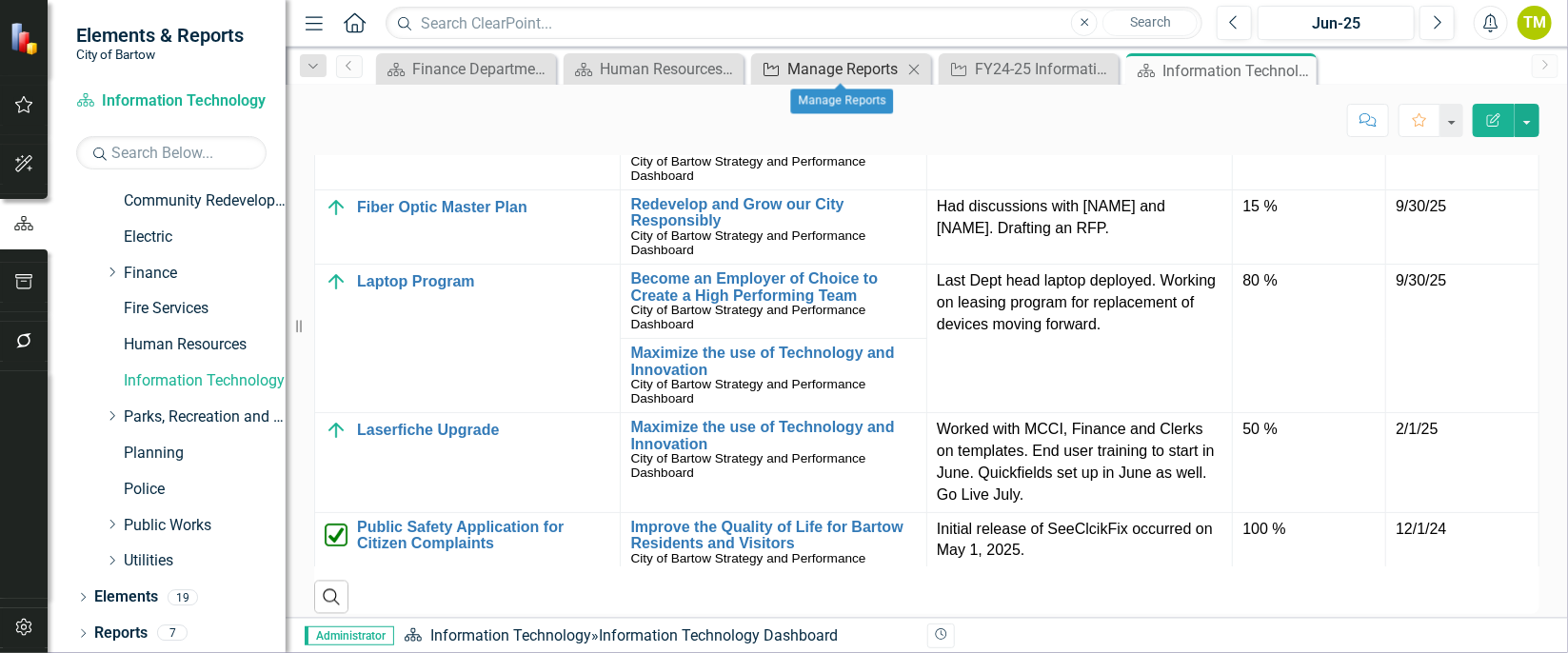 click on "Manage Reports" at bounding box center [844, 69] 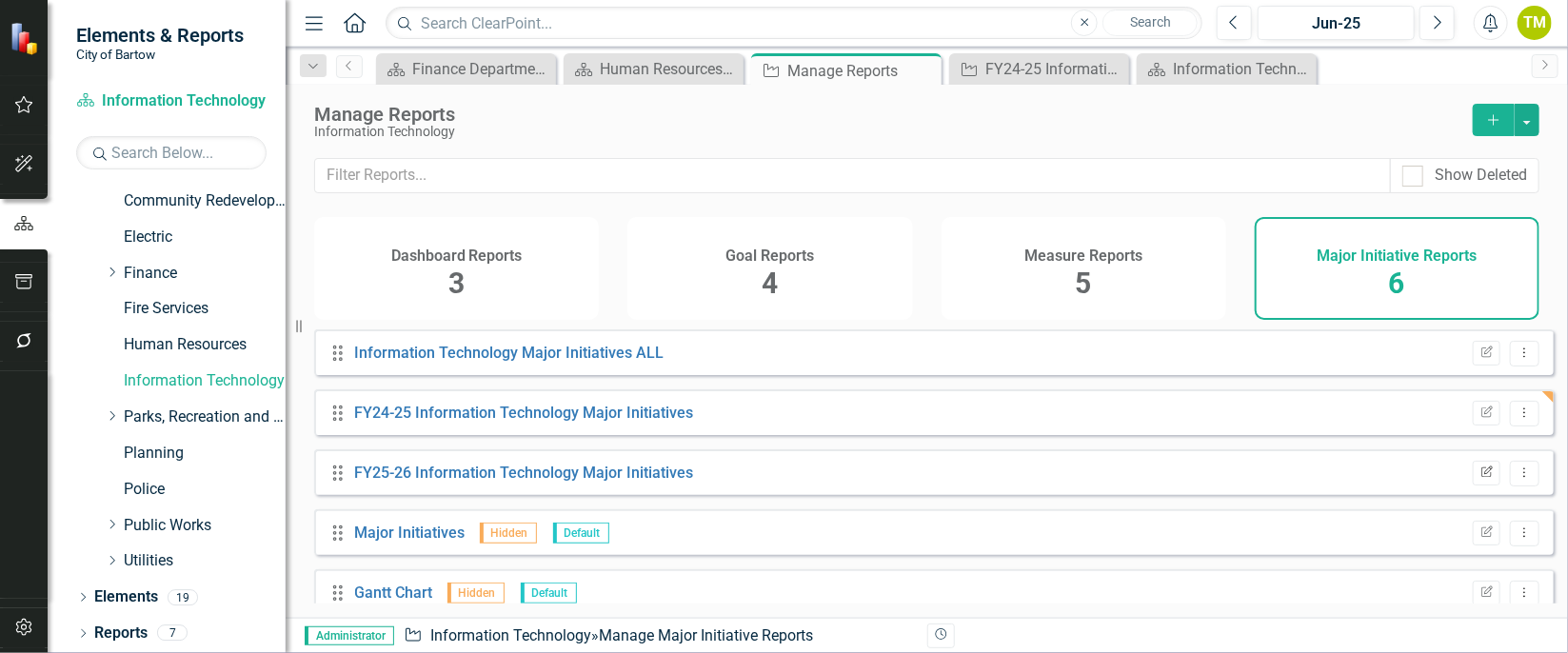 click at bounding box center (1487, 471) 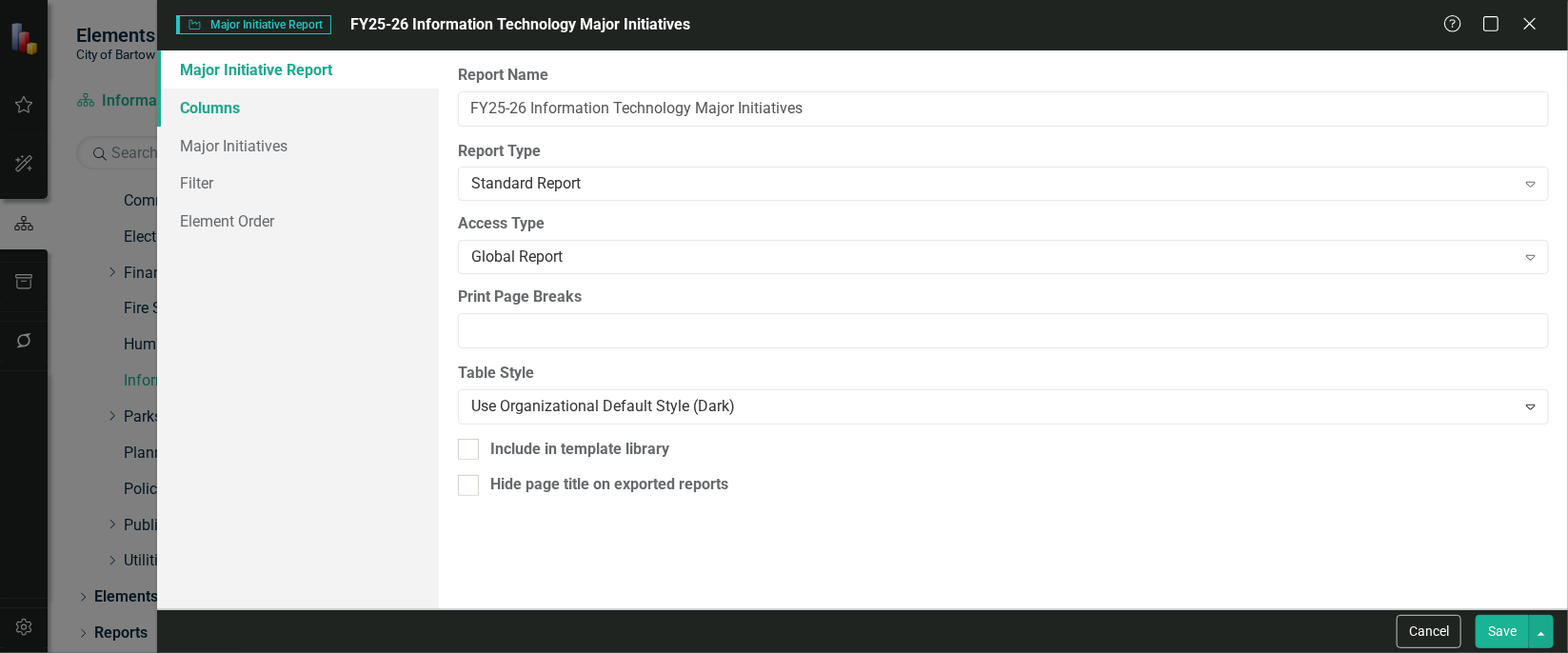 click on "Columns" at bounding box center (298, 108) 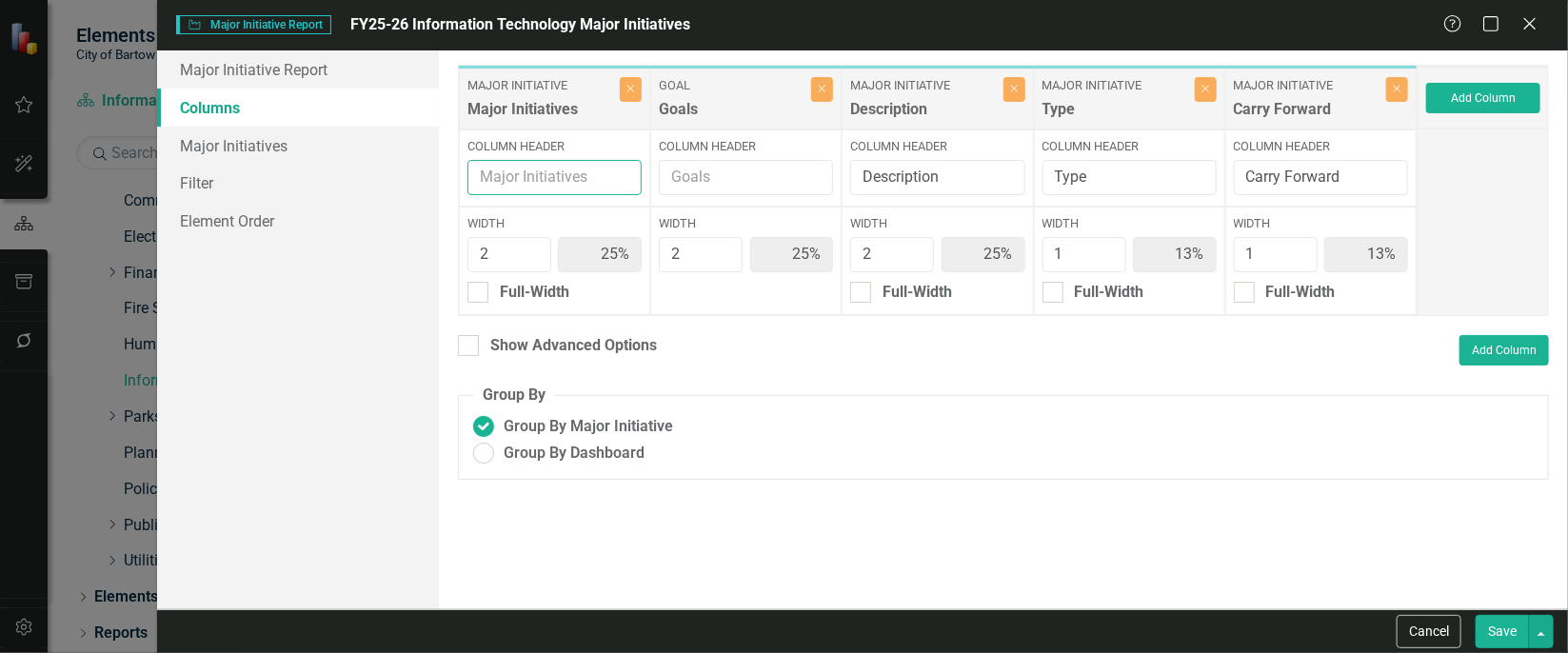 click on "Column Header" at bounding box center [554, 177] 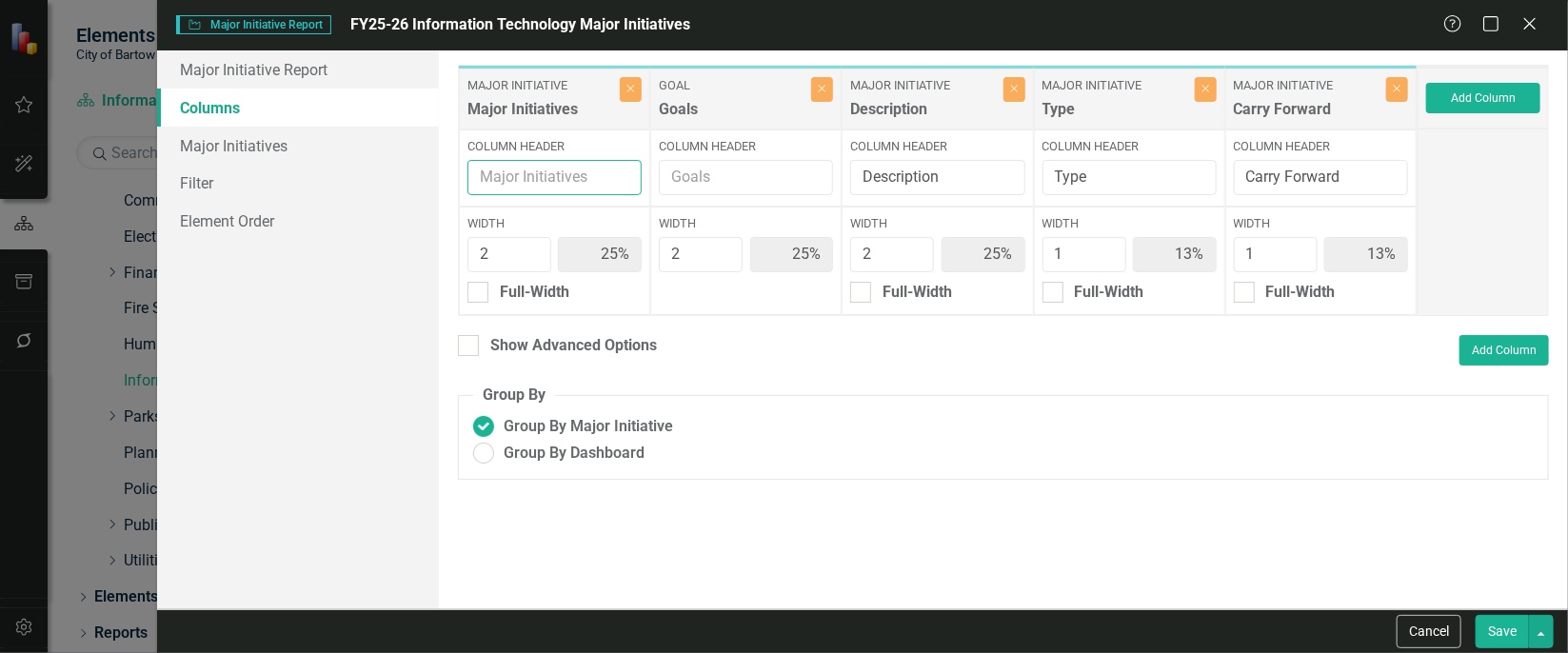 type on "FY25-26 Major Initiatives" 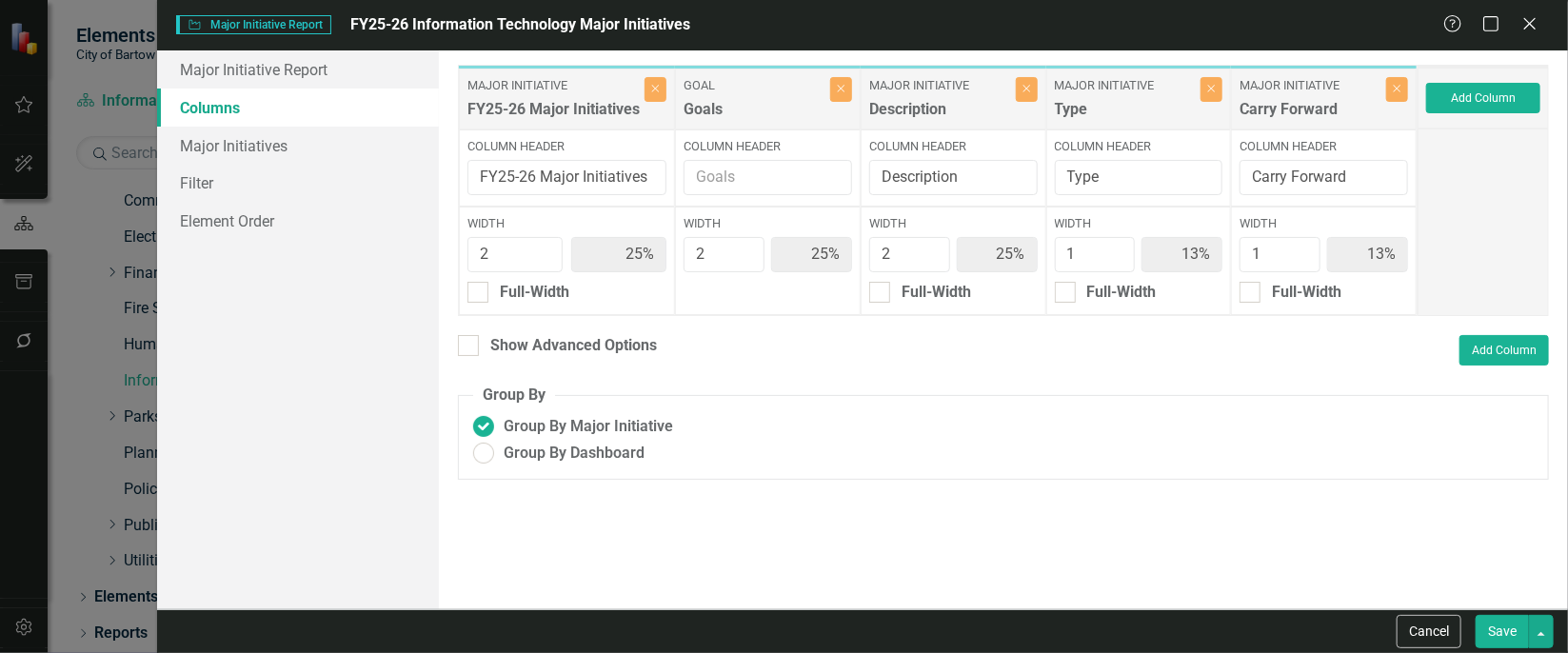 click on "Save" at bounding box center [1502, 631] 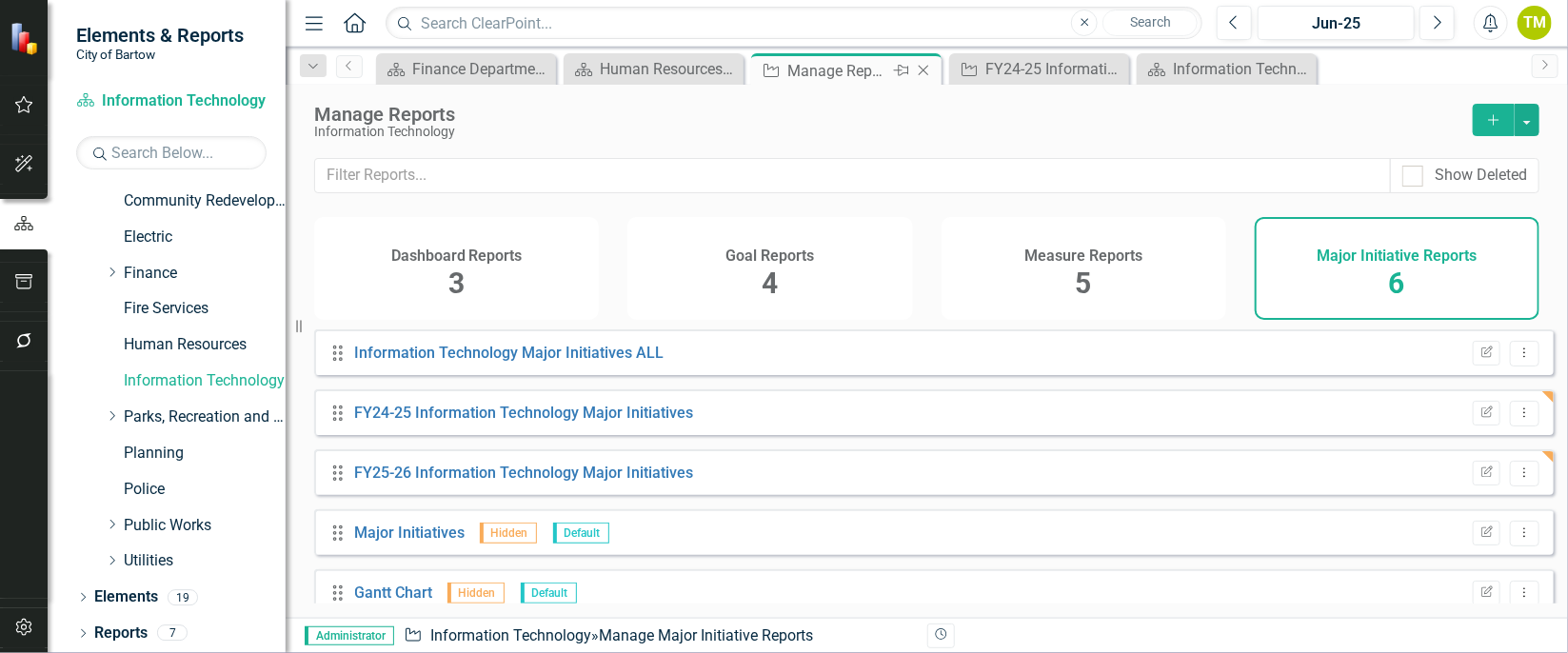 click at bounding box center (923, 70) 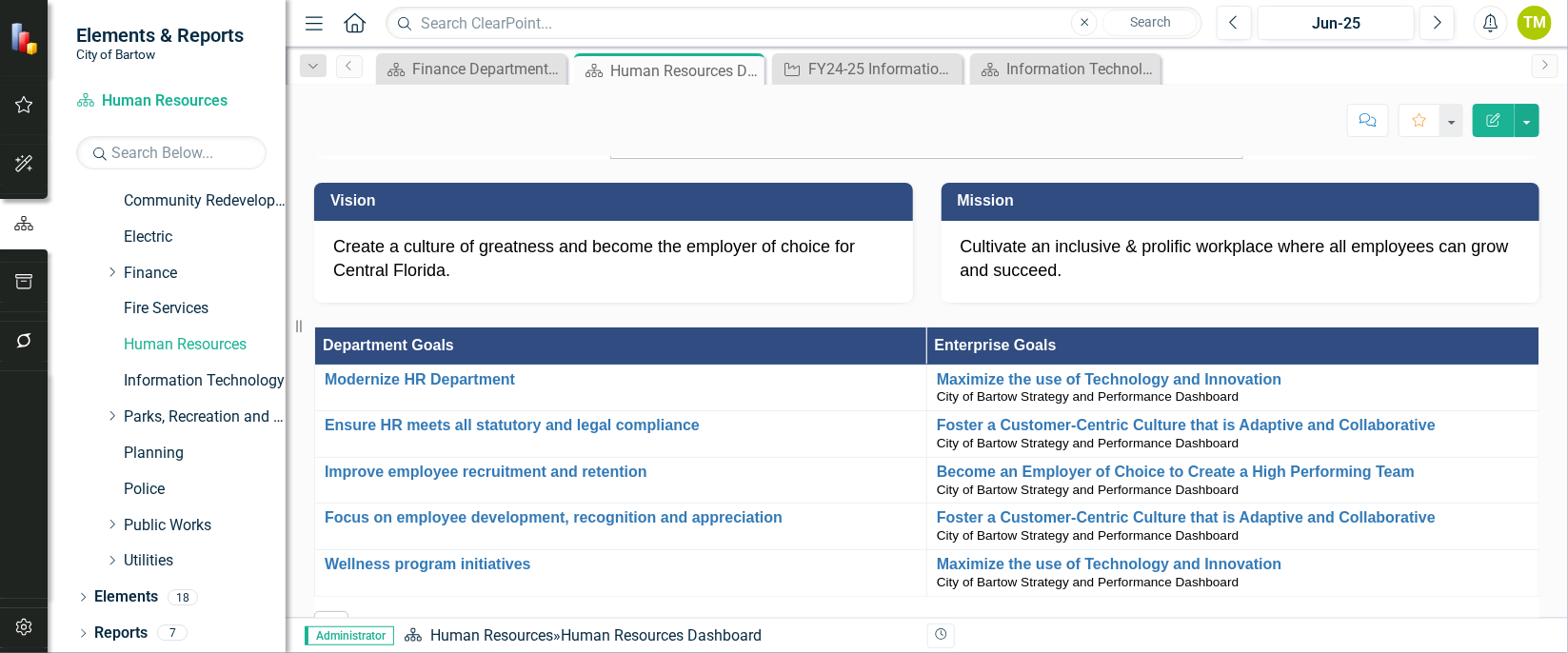 scroll, scrollTop: 0, scrollLeft: 0, axis: both 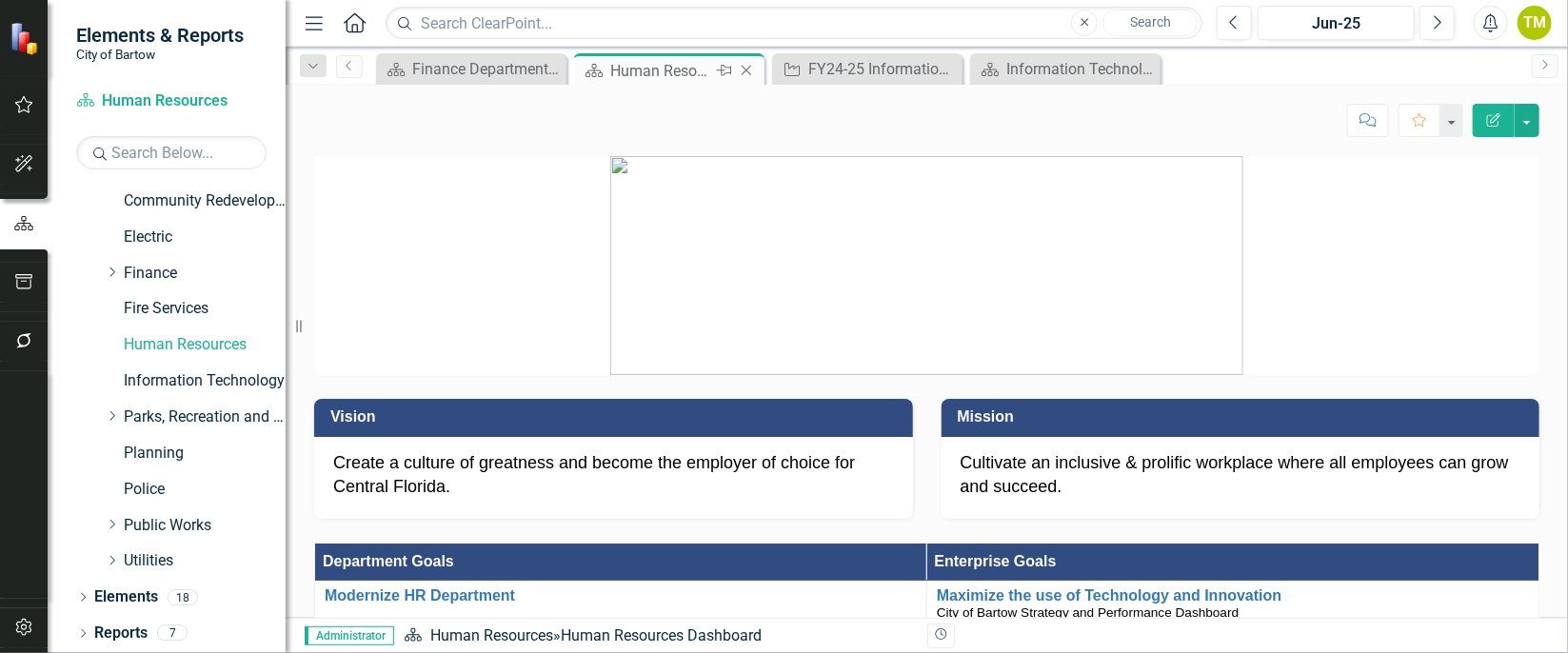 click on "Close" at bounding box center (746, 70) 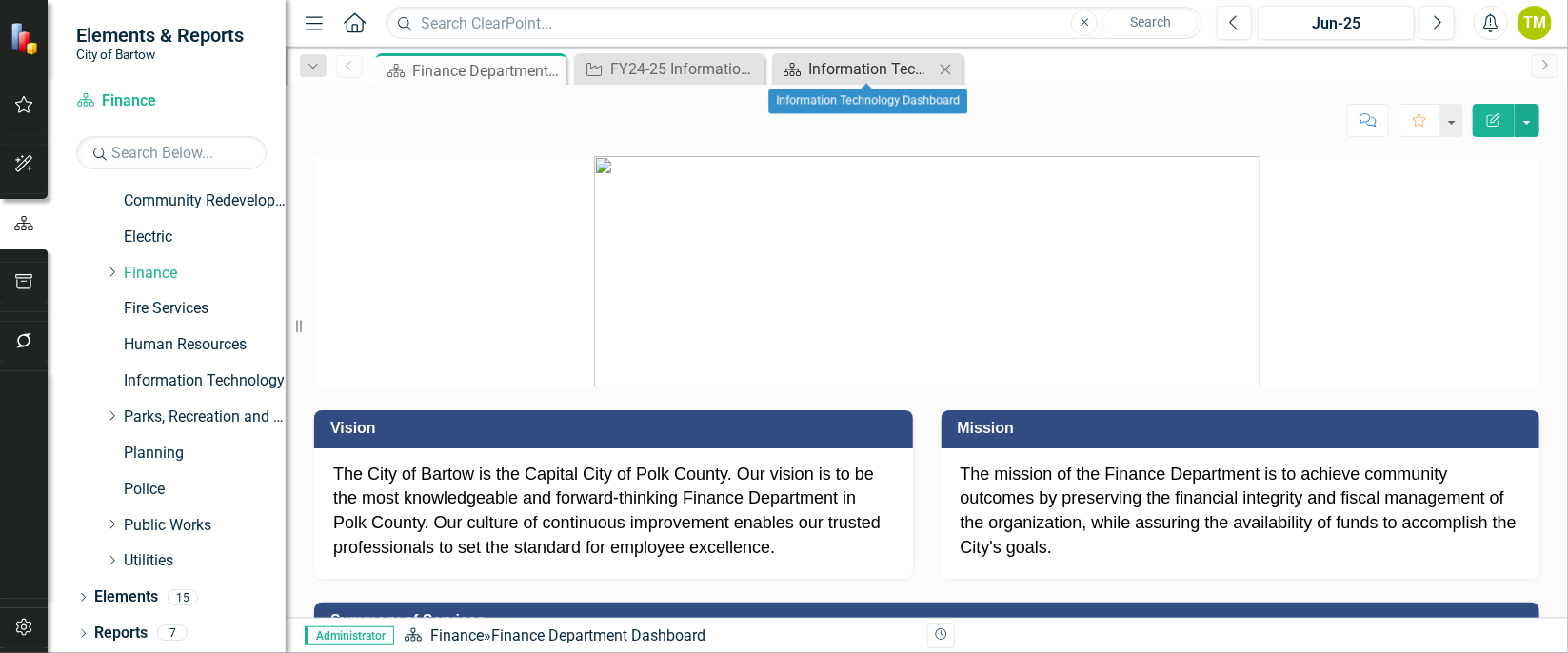 click on "Information Technology Dashboard" at bounding box center (871, 69) 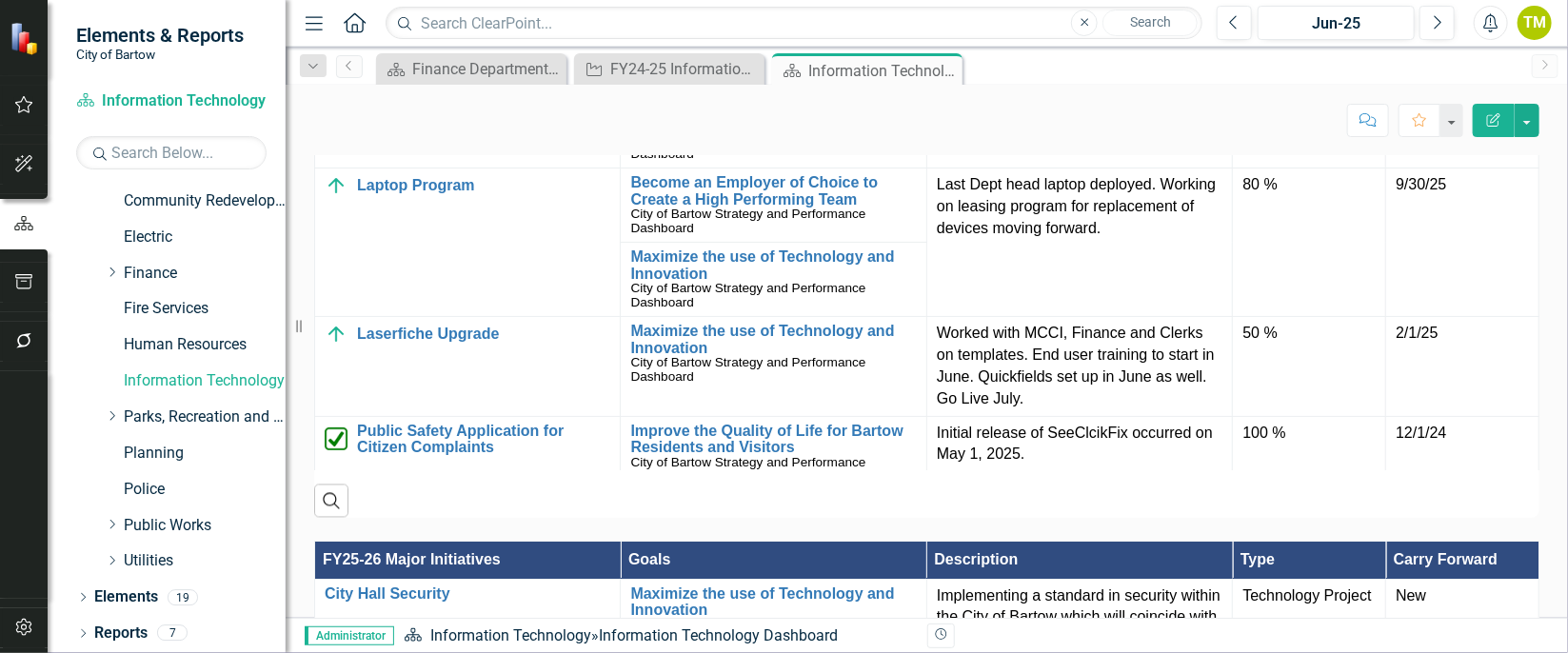 scroll, scrollTop: 1853, scrollLeft: 0, axis: vertical 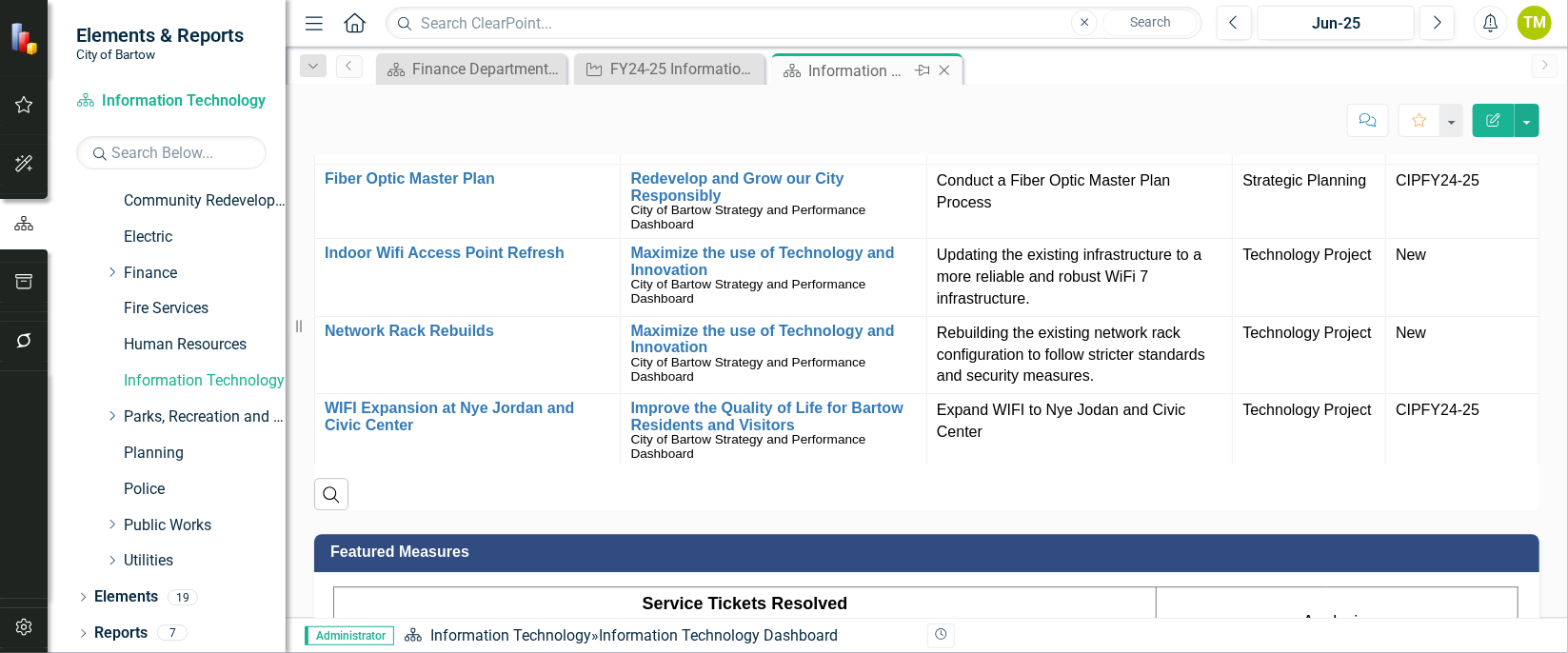 click on "Close" at bounding box center [944, 70] 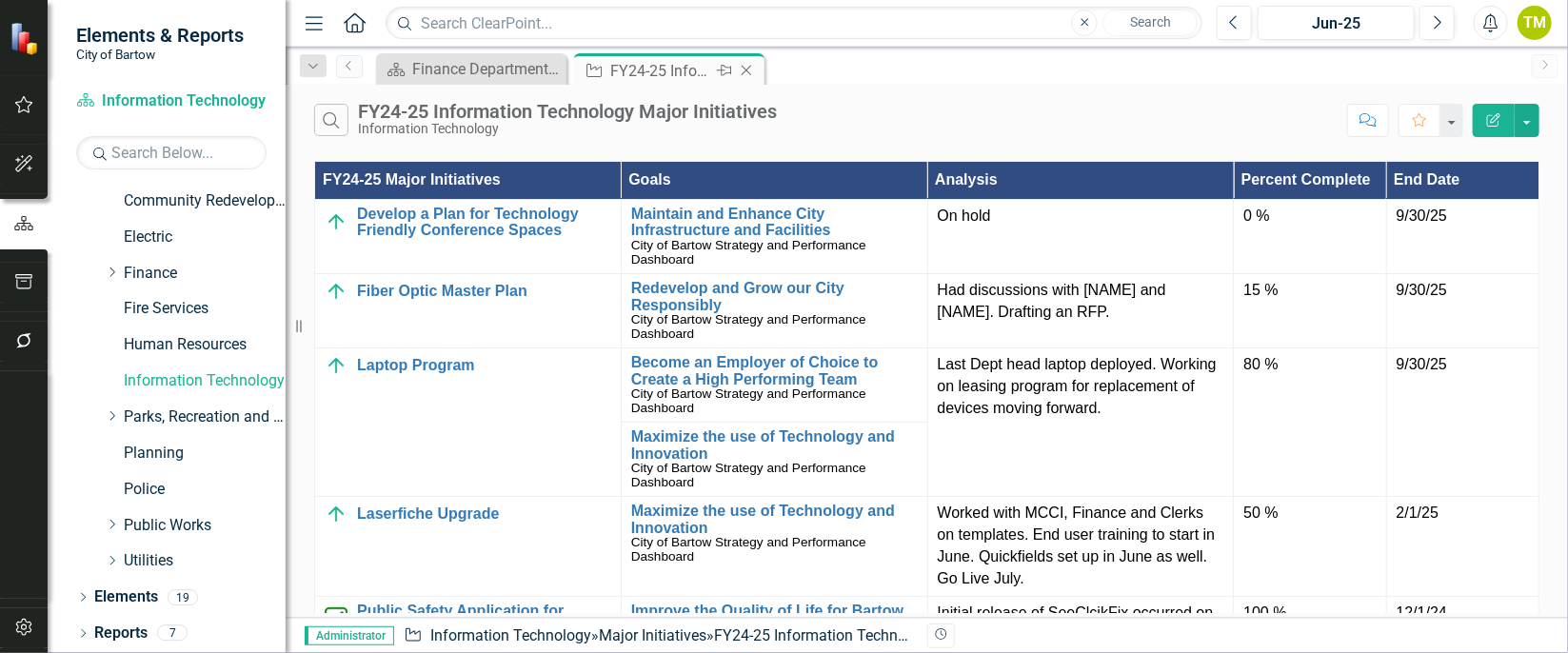 click on "Close" at bounding box center [746, 70] 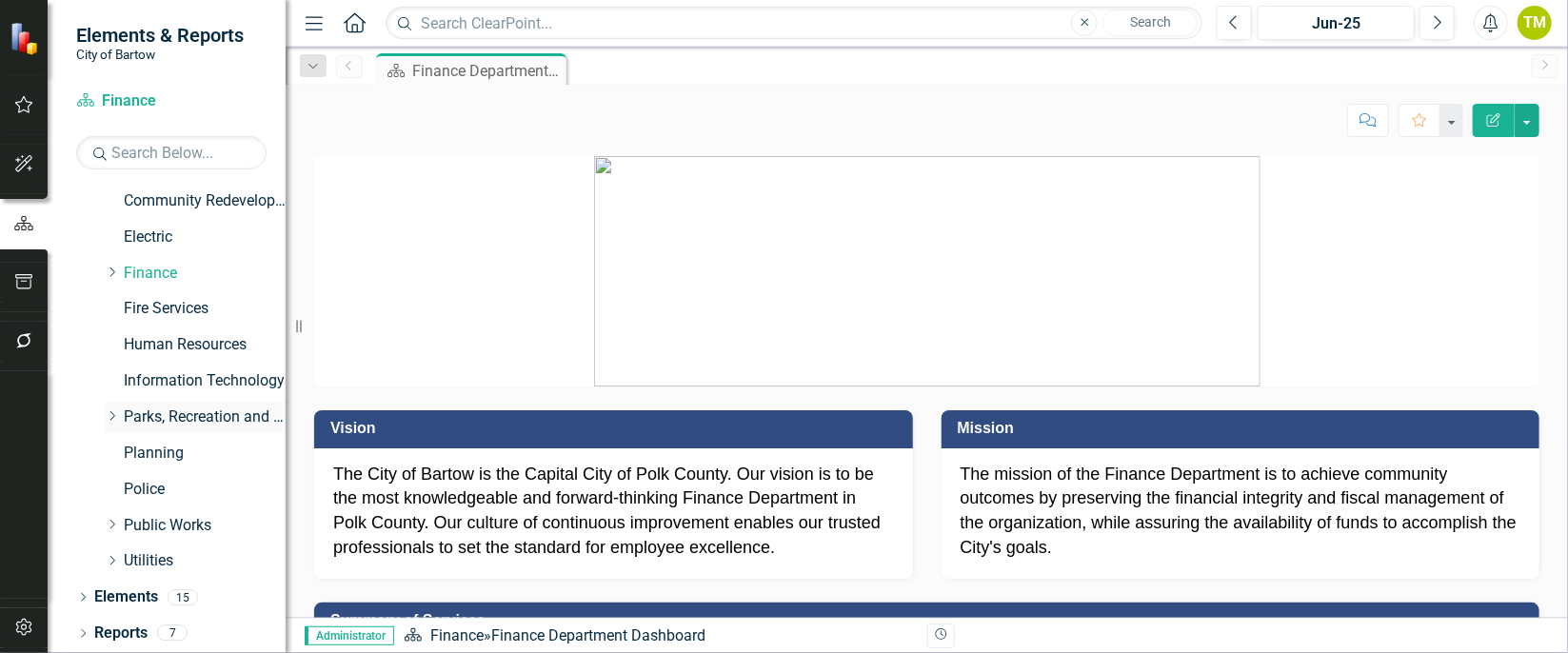 click on "Parks, Recreation and Cultural Arts" at bounding box center (205, 417) 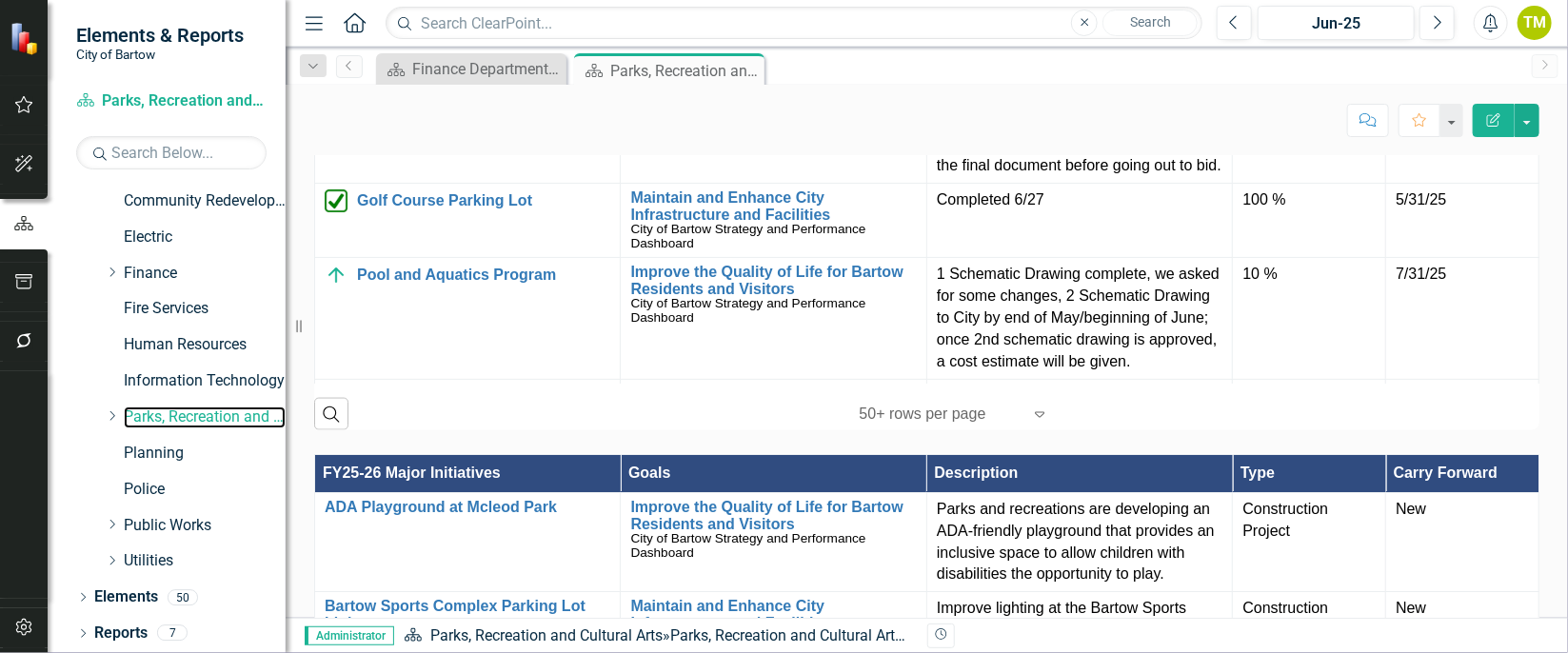 scroll, scrollTop: 1400, scrollLeft: 0, axis: vertical 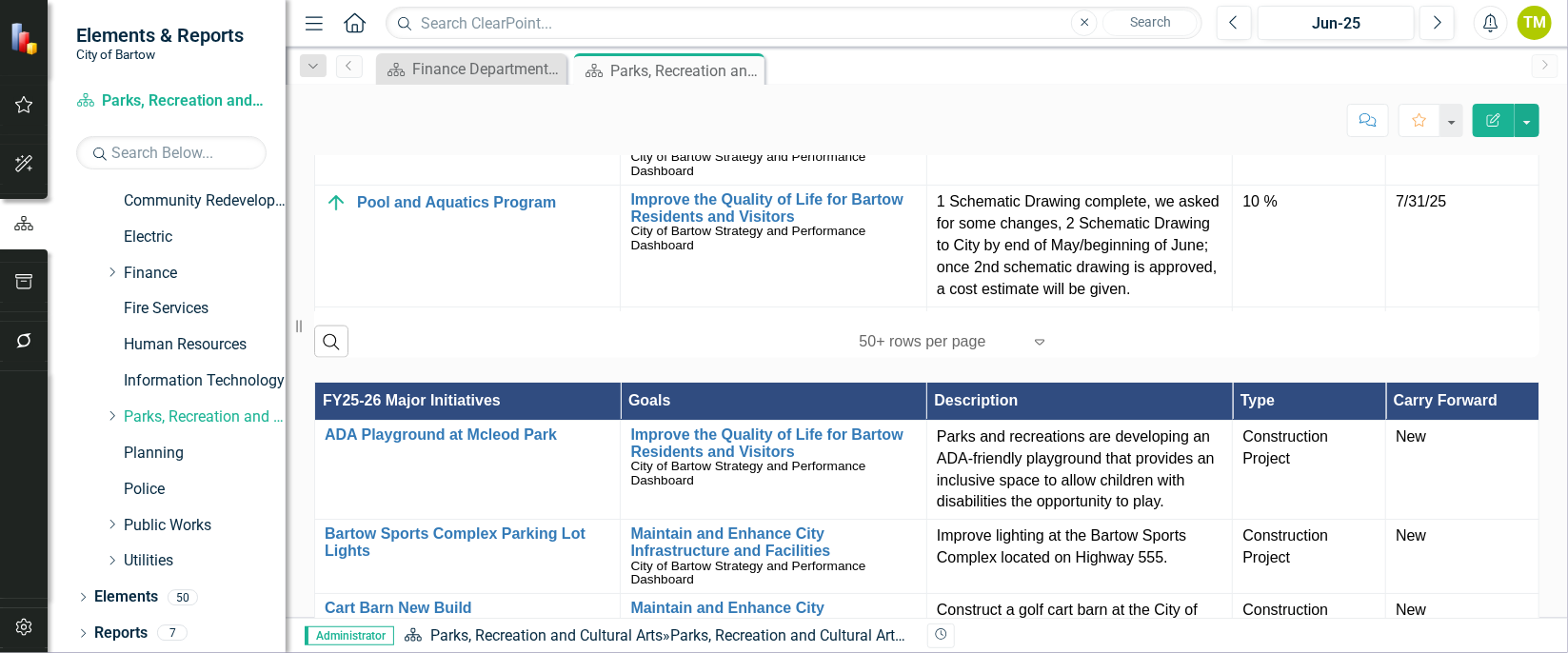 click at bounding box center [941, 342] 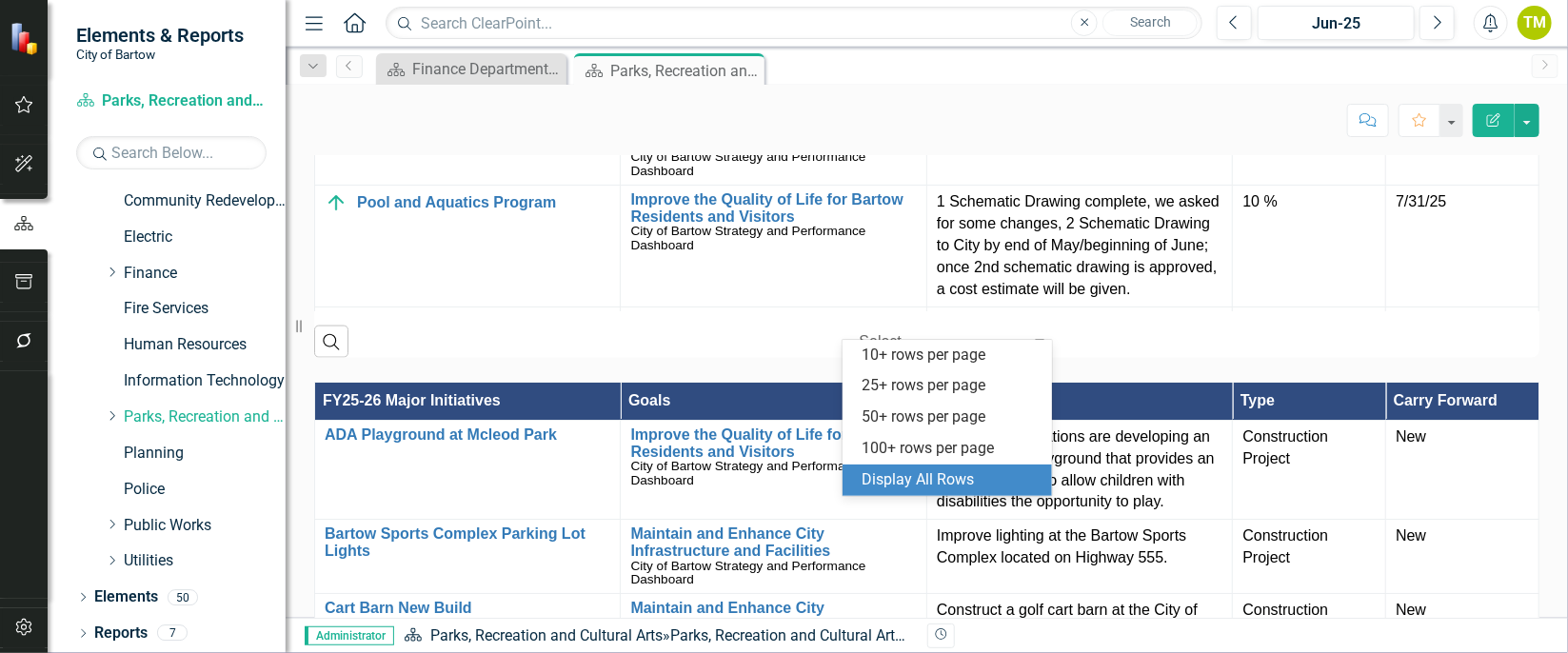 click on "Display All Rows" at bounding box center (951, 480) 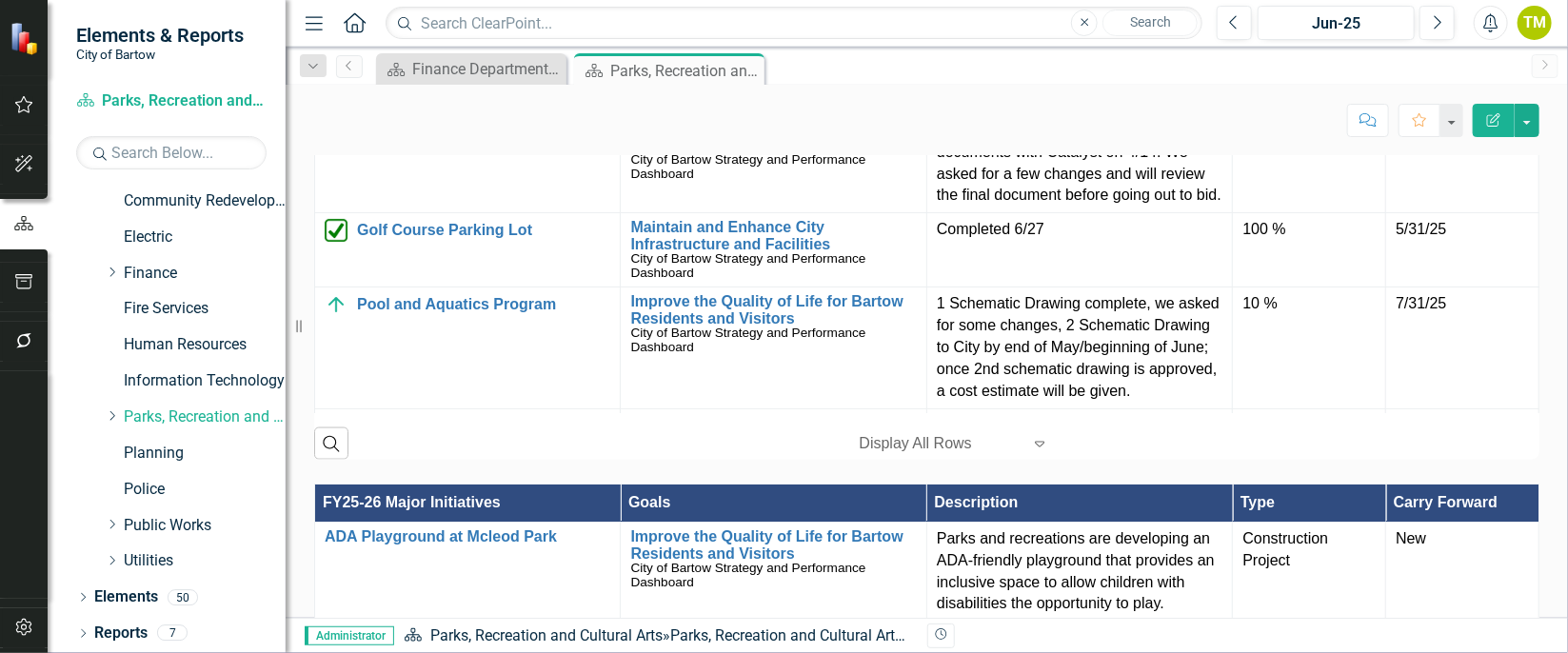 scroll, scrollTop: 1276, scrollLeft: 0, axis: vertical 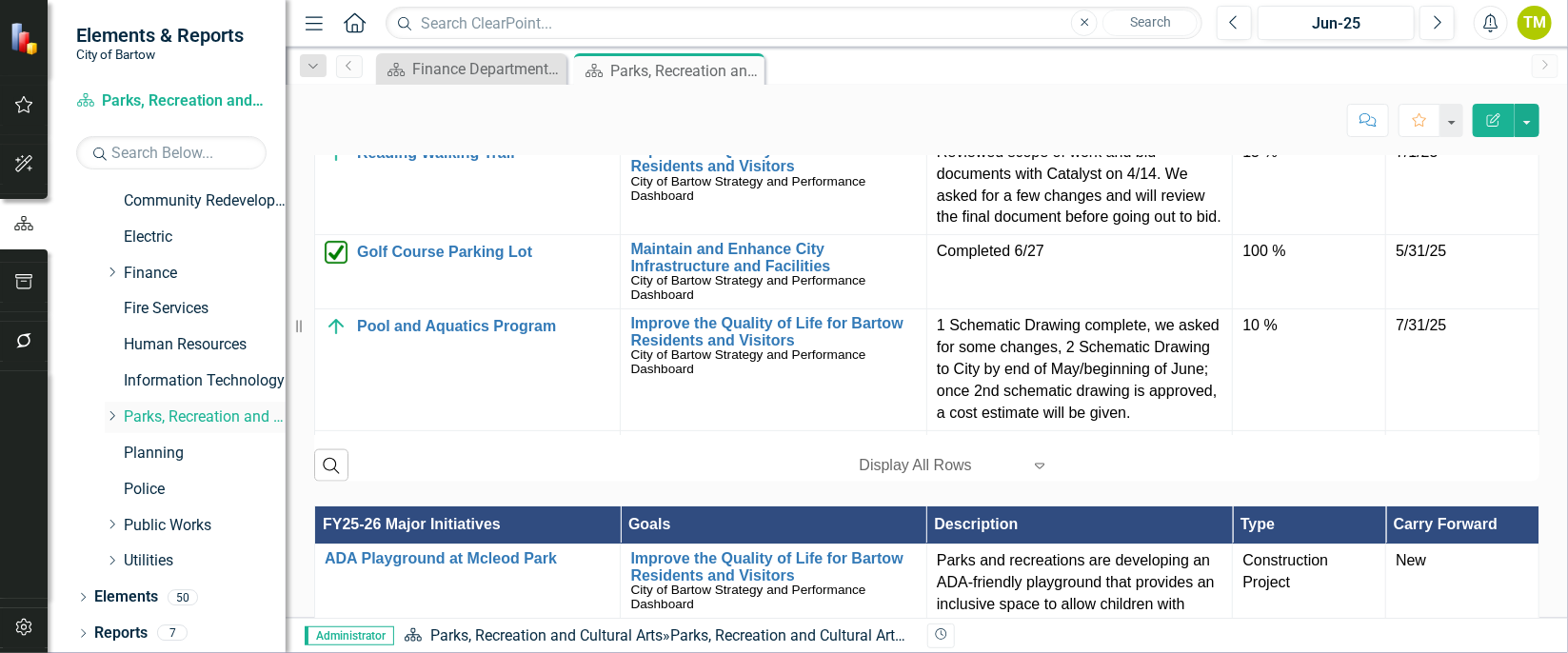 click on "Parks, Recreation and Cultural Arts" at bounding box center (205, 417) 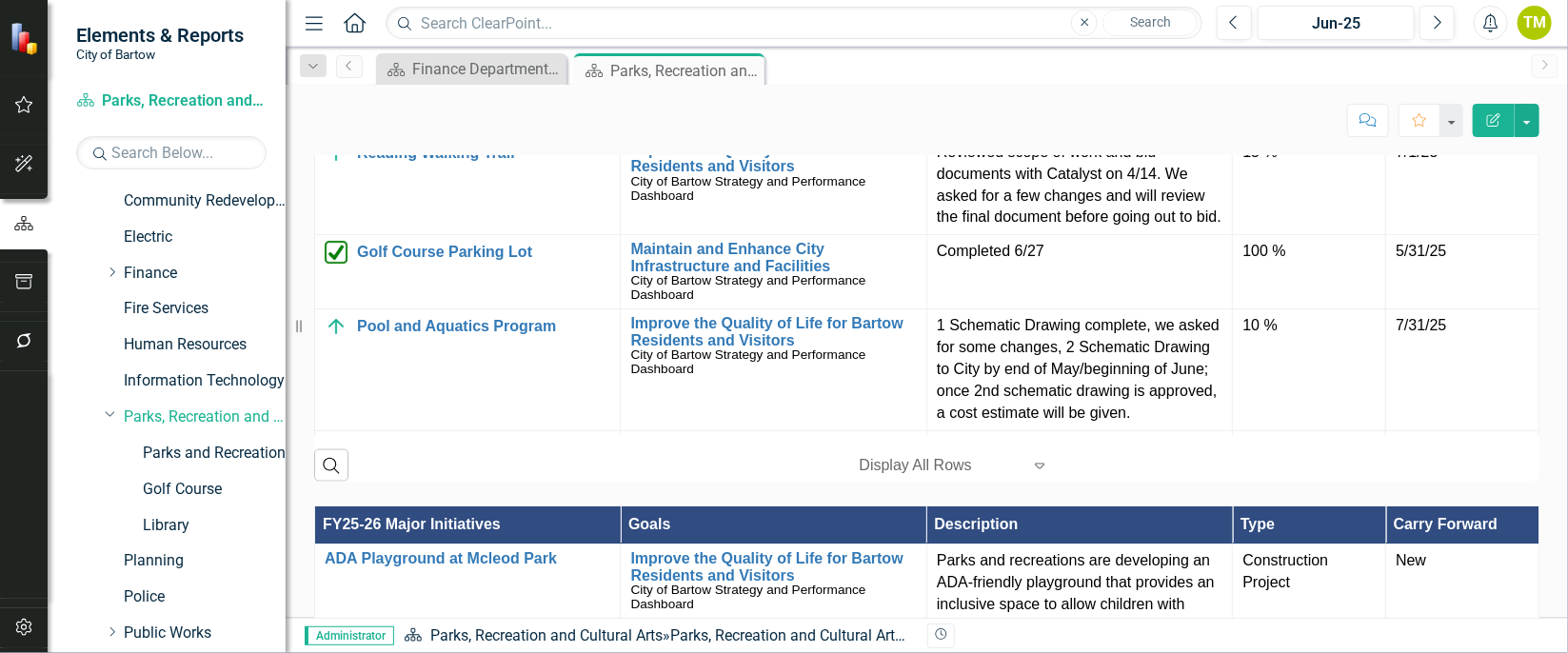 scroll, scrollTop: 359, scrollLeft: 0, axis: vertical 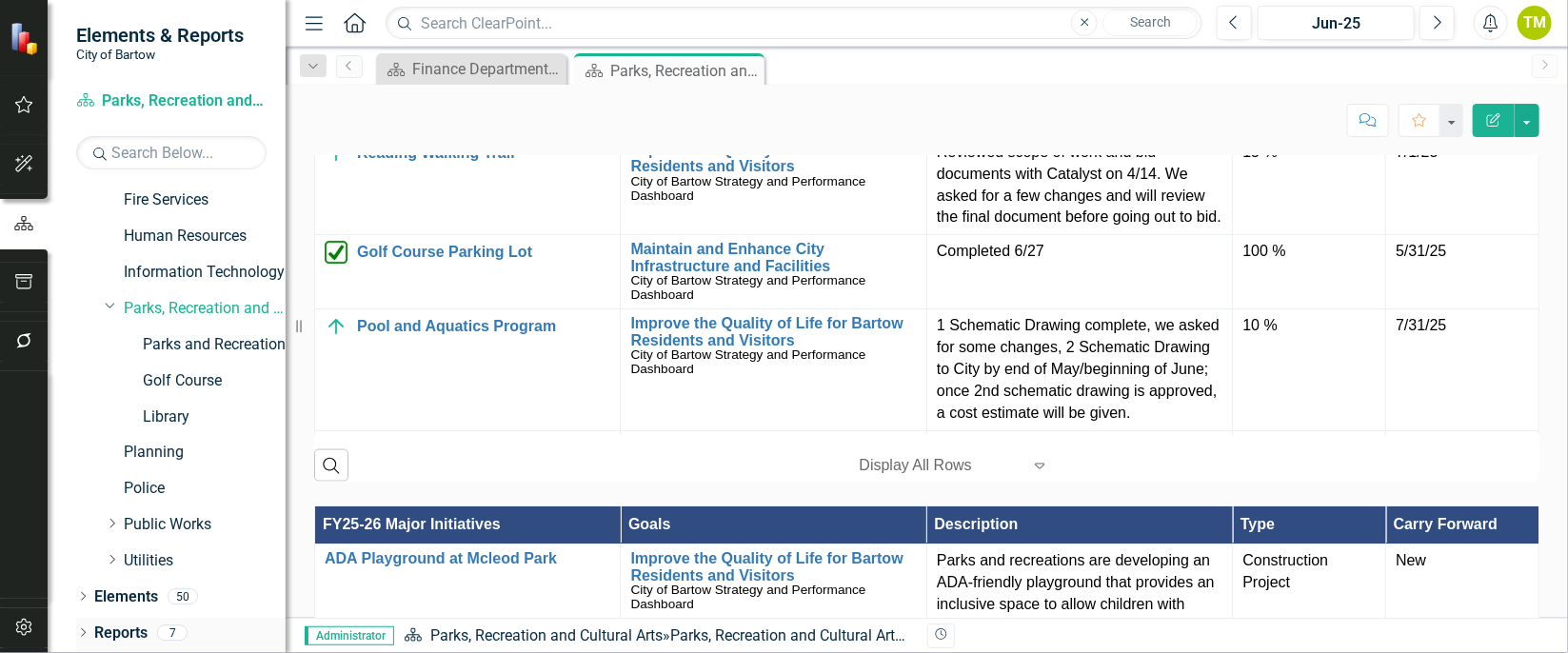 click on "Reports" at bounding box center (121, 633) 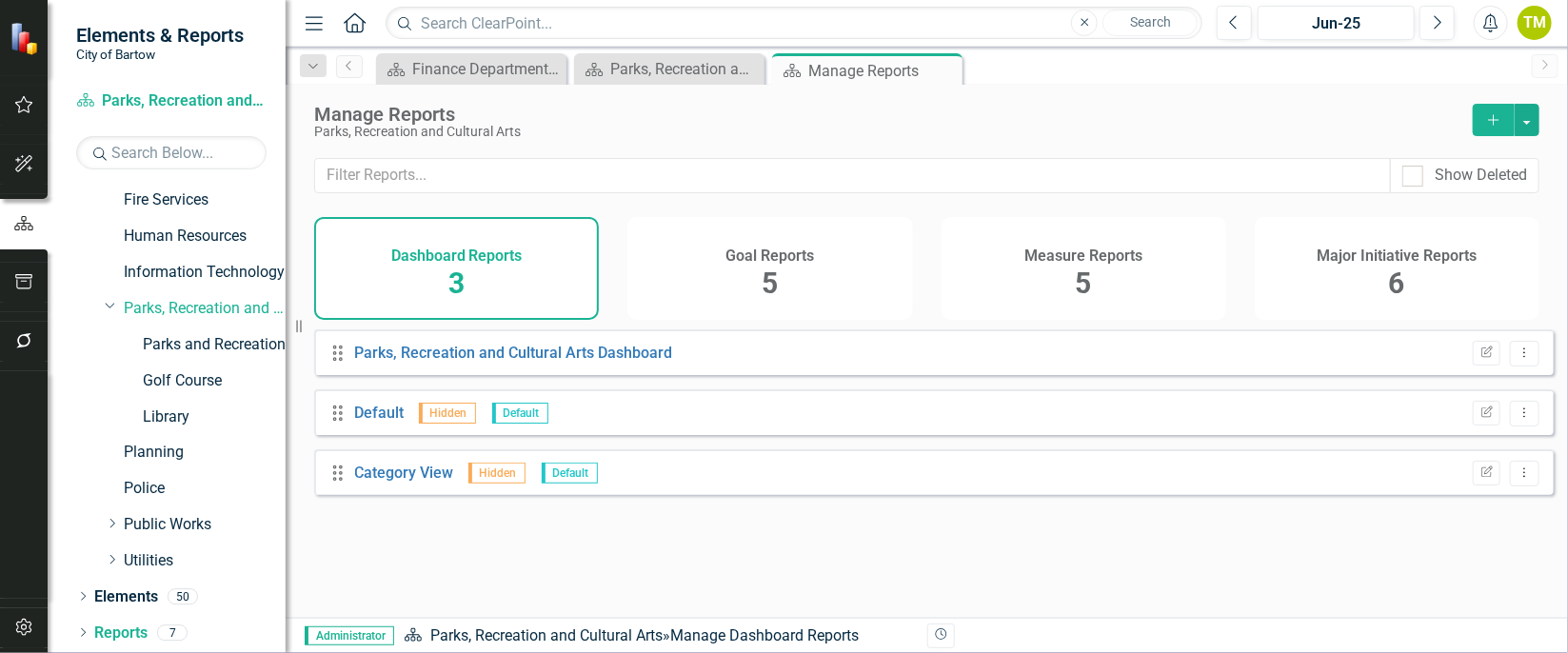 click on "Major Initiative Reports 6" at bounding box center (1397, 268) 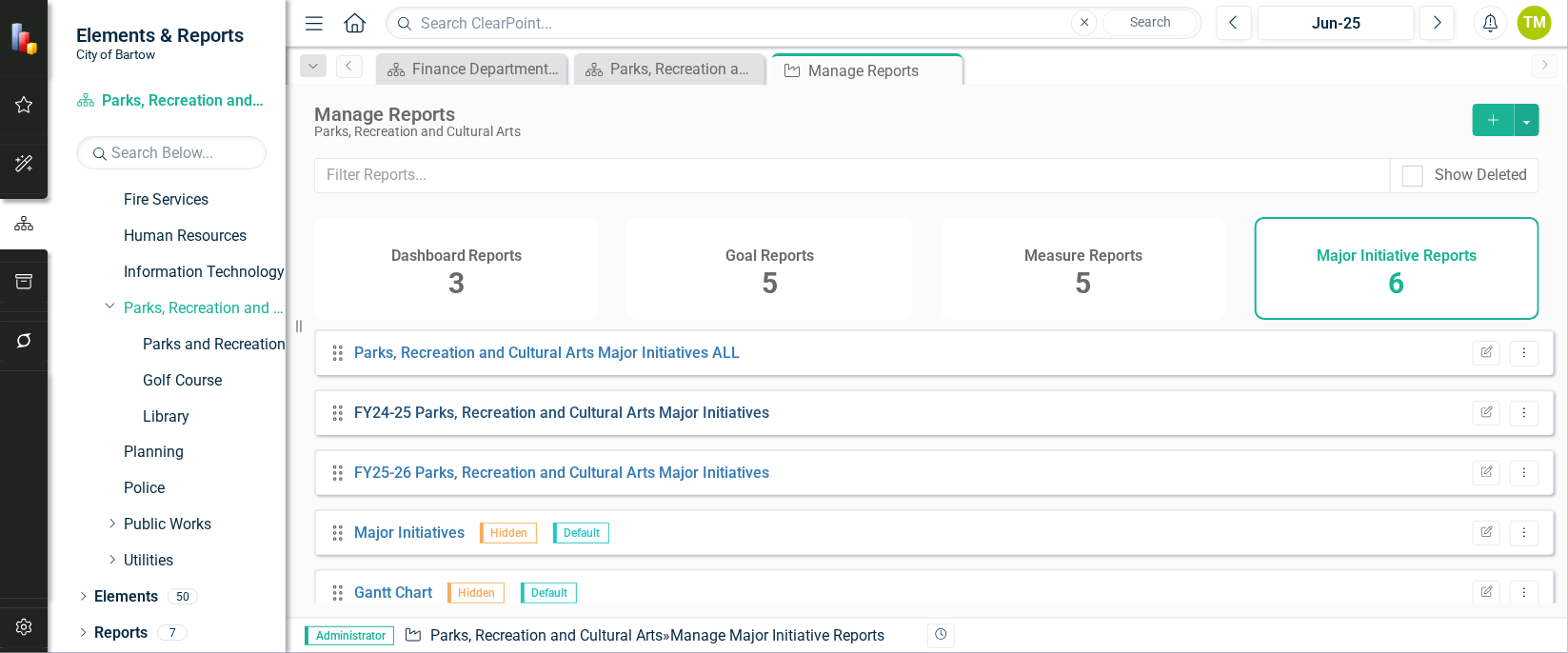 click on "FY24-25 Parks, Recreation and Cultural Arts Major Initiatives" at bounding box center [563, 412] 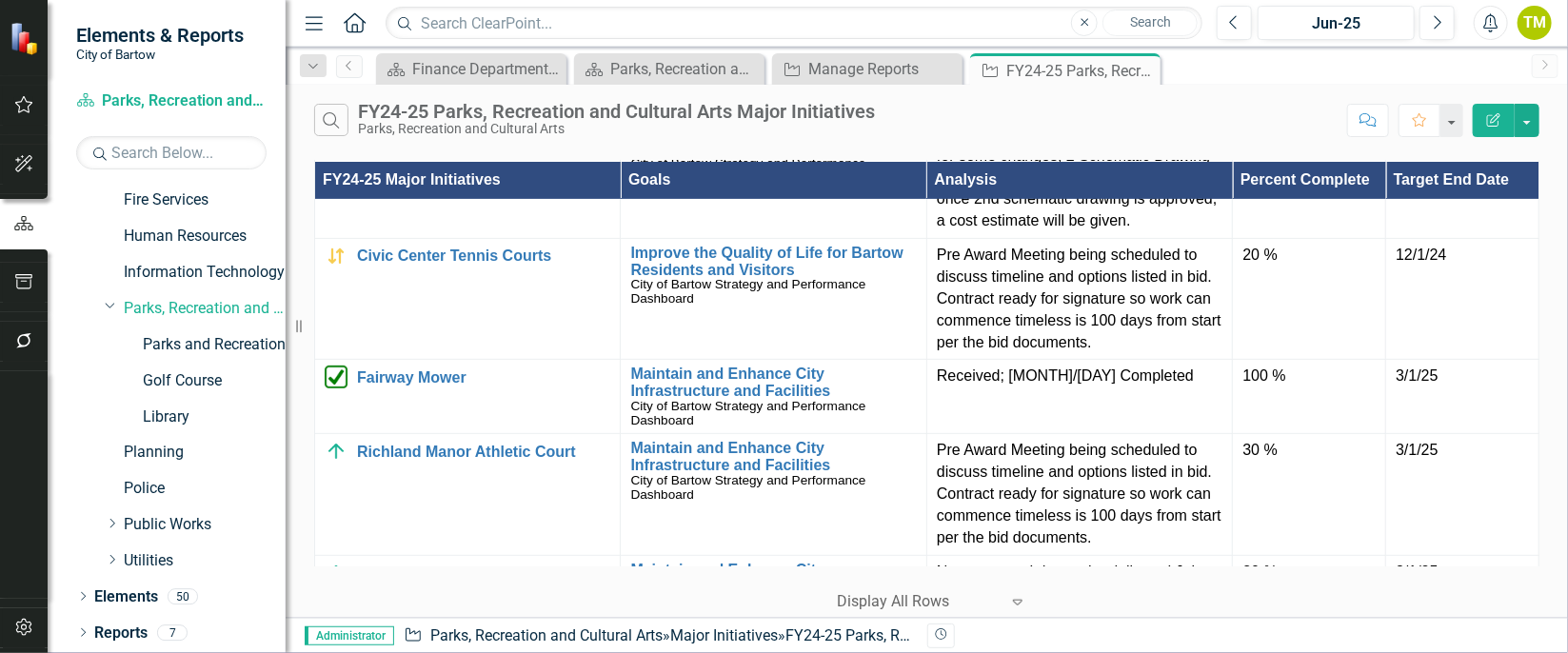 scroll, scrollTop: 442, scrollLeft: 0, axis: vertical 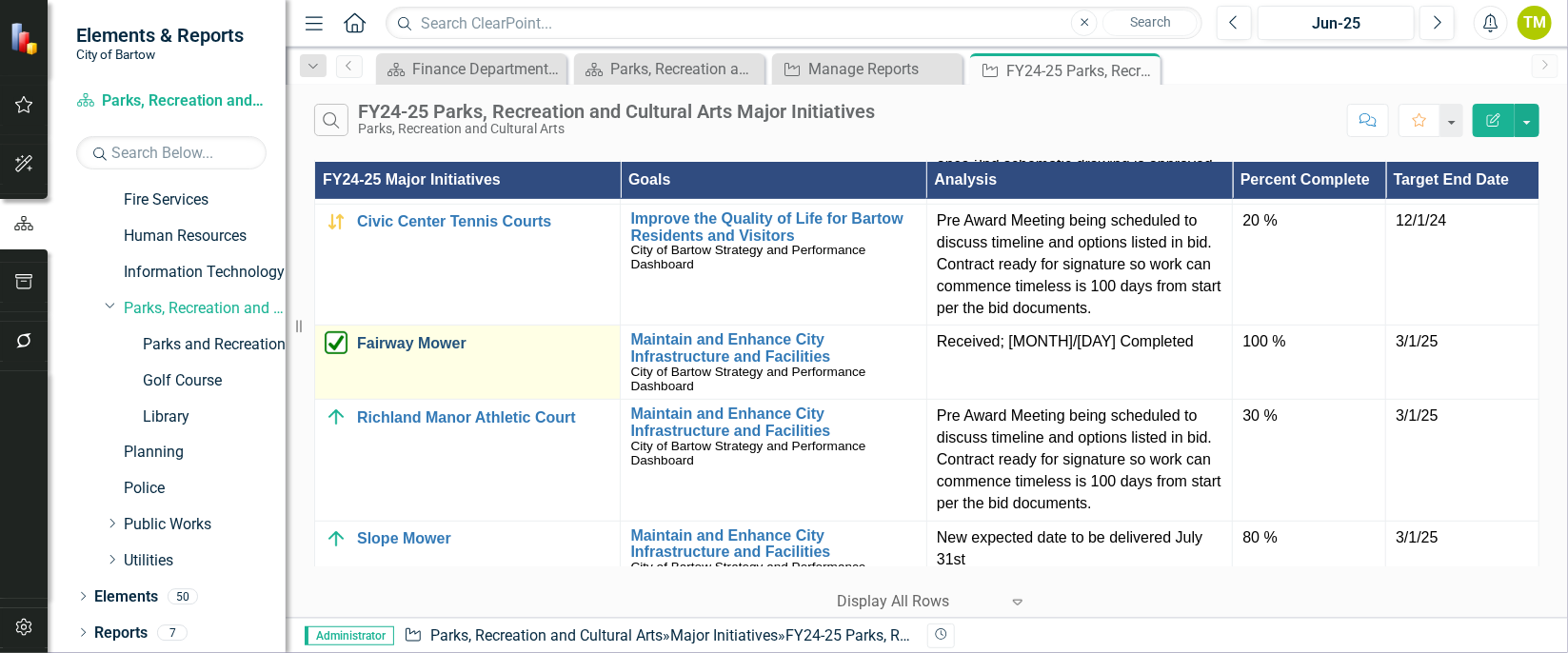 click on "Fairway Mower" at bounding box center [484, 344] 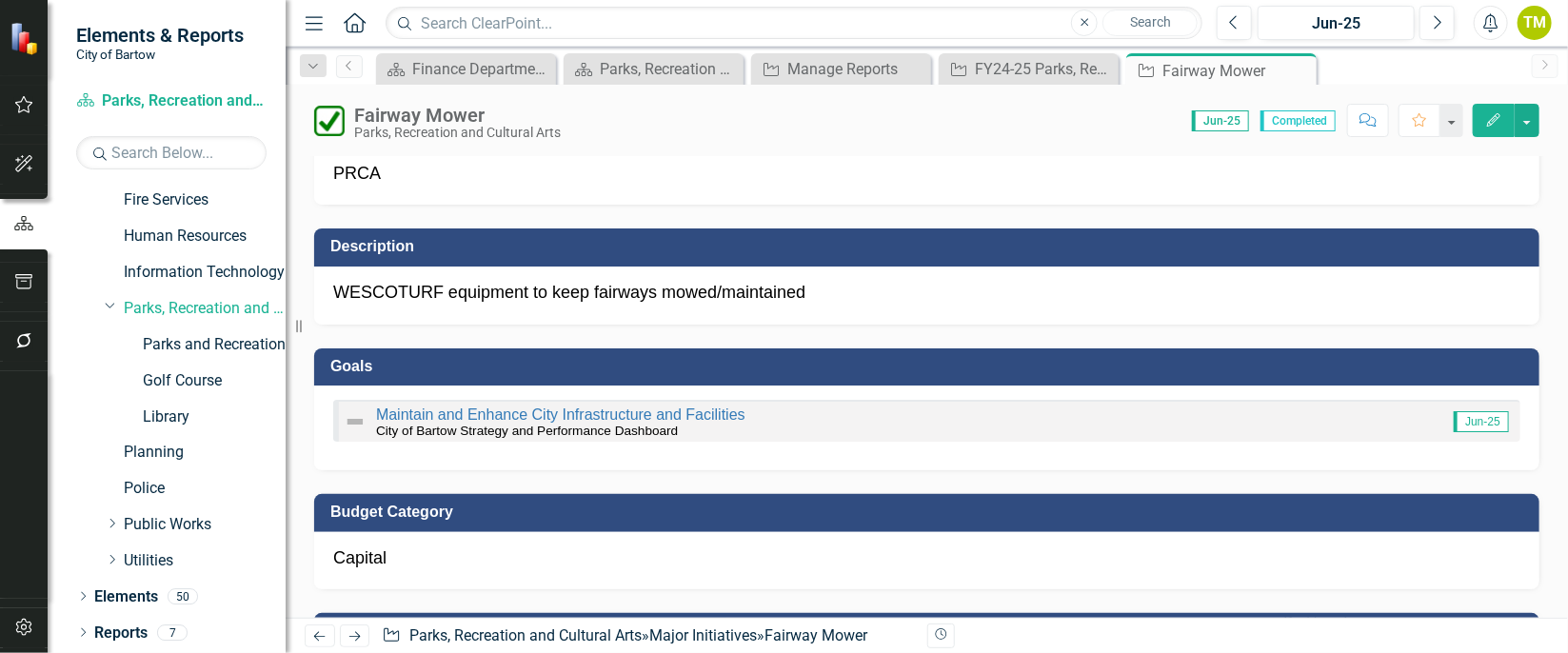 scroll, scrollTop: 3, scrollLeft: 0, axis: vertical 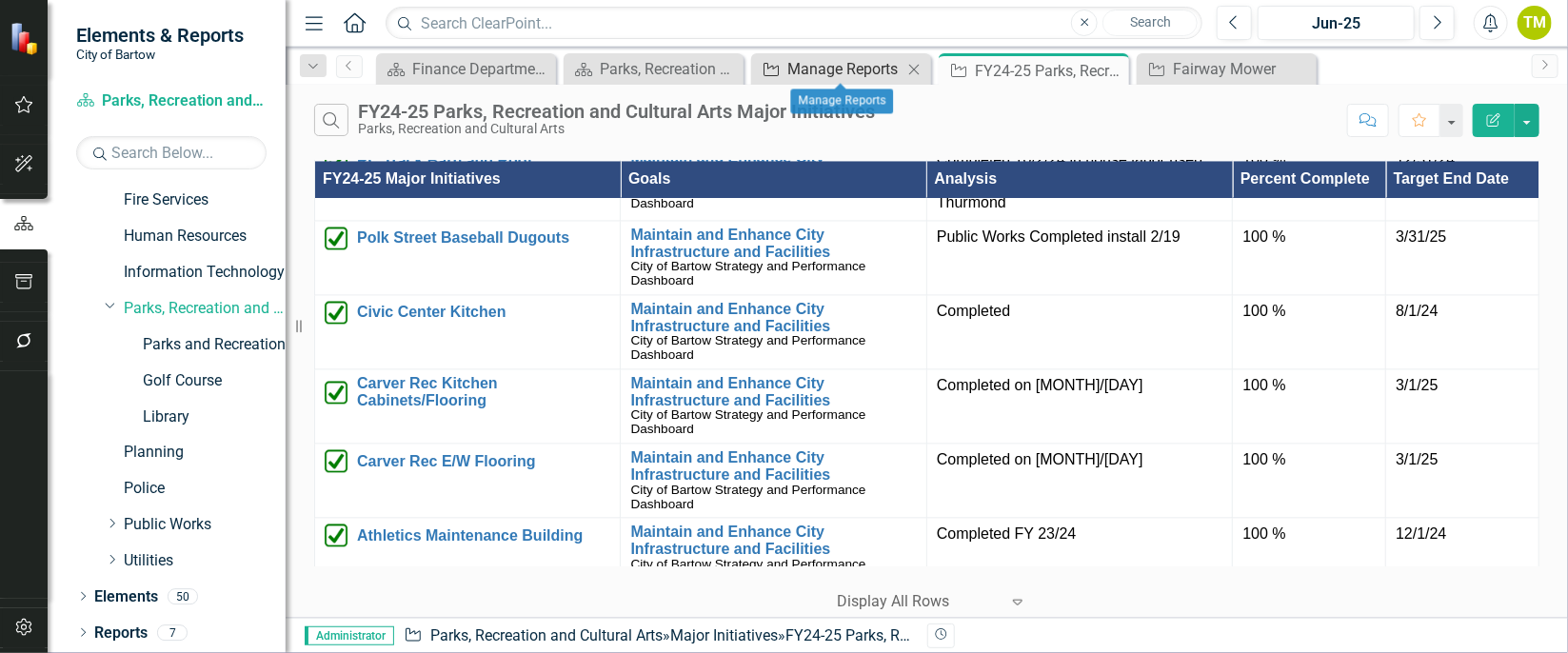 click on "Manage Reports" at bounding box center (844, 69) 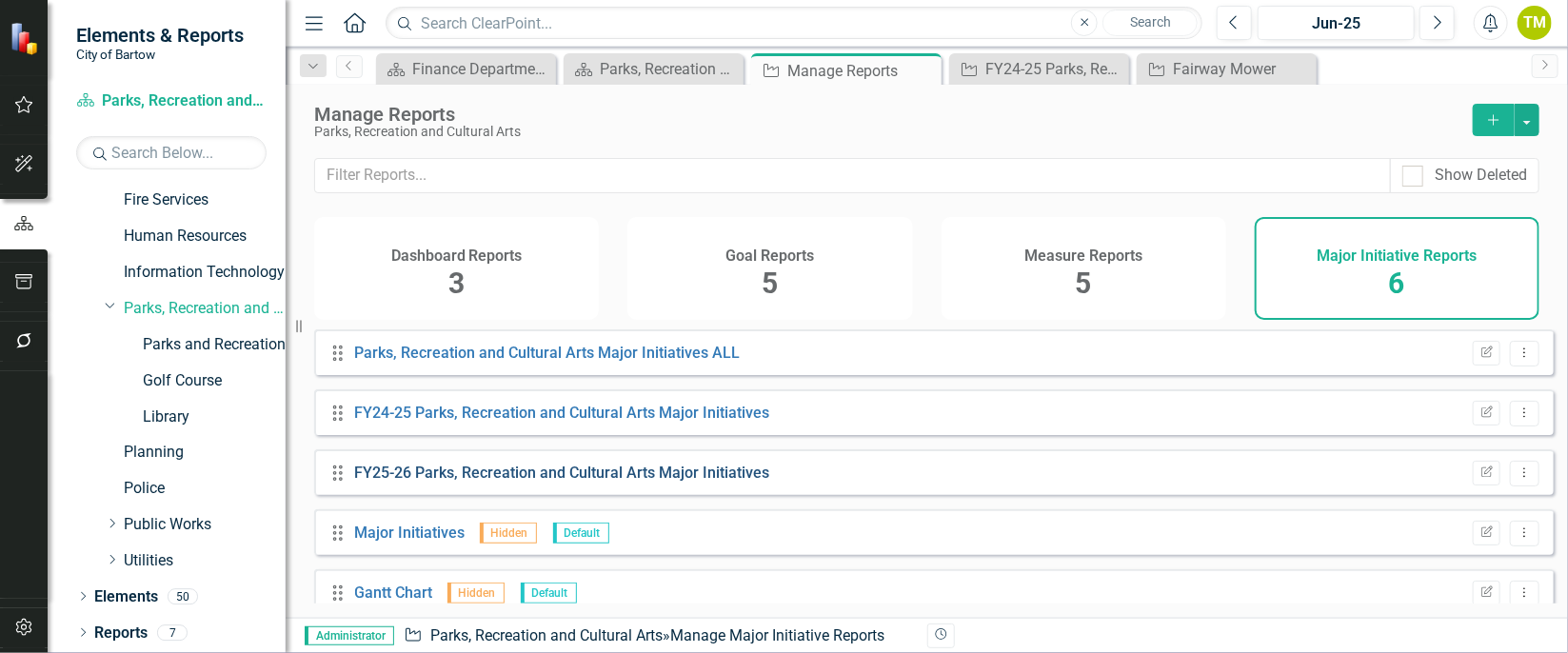 click on "FY25-26 Parks, Recreation and Cultural Arts Major Initiatives" at bounding box center [563, 472] 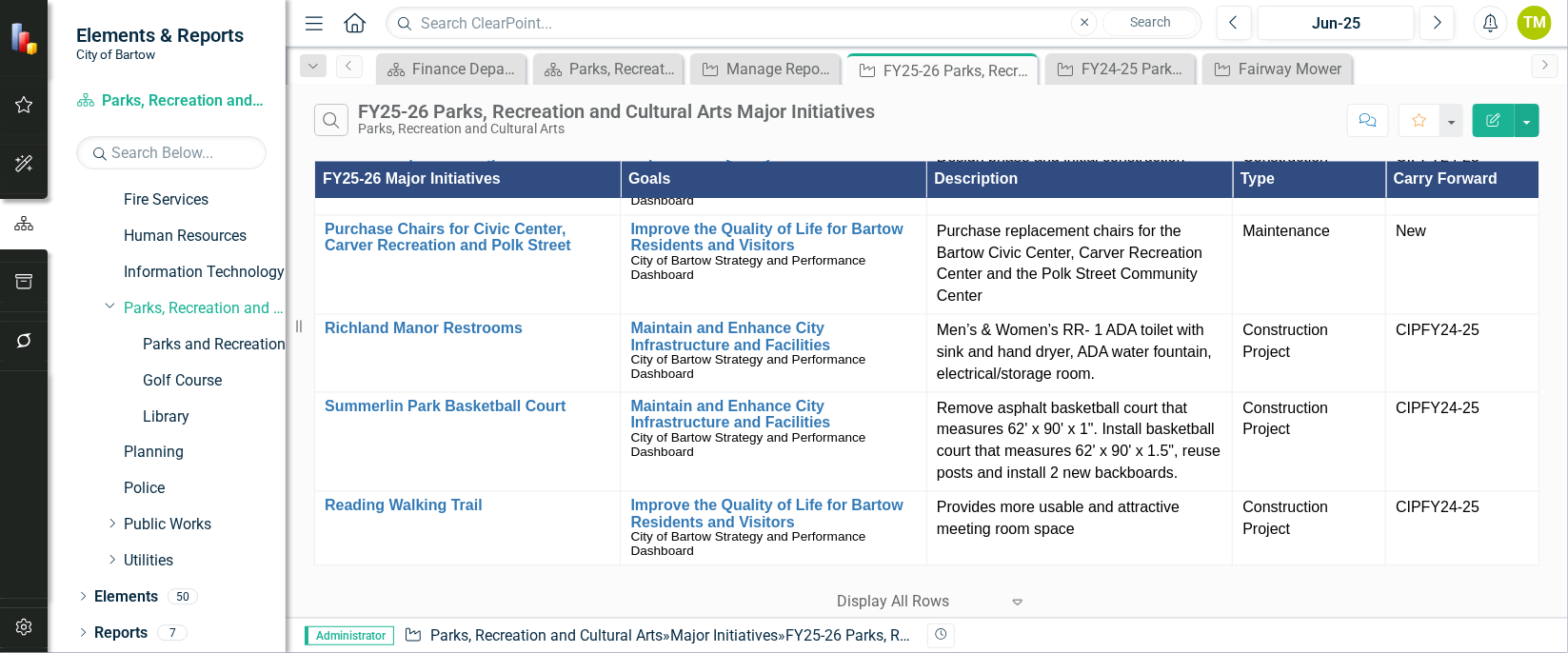 scroll, scrollTop: 2002, scrollLeft: 0, axis: vertical 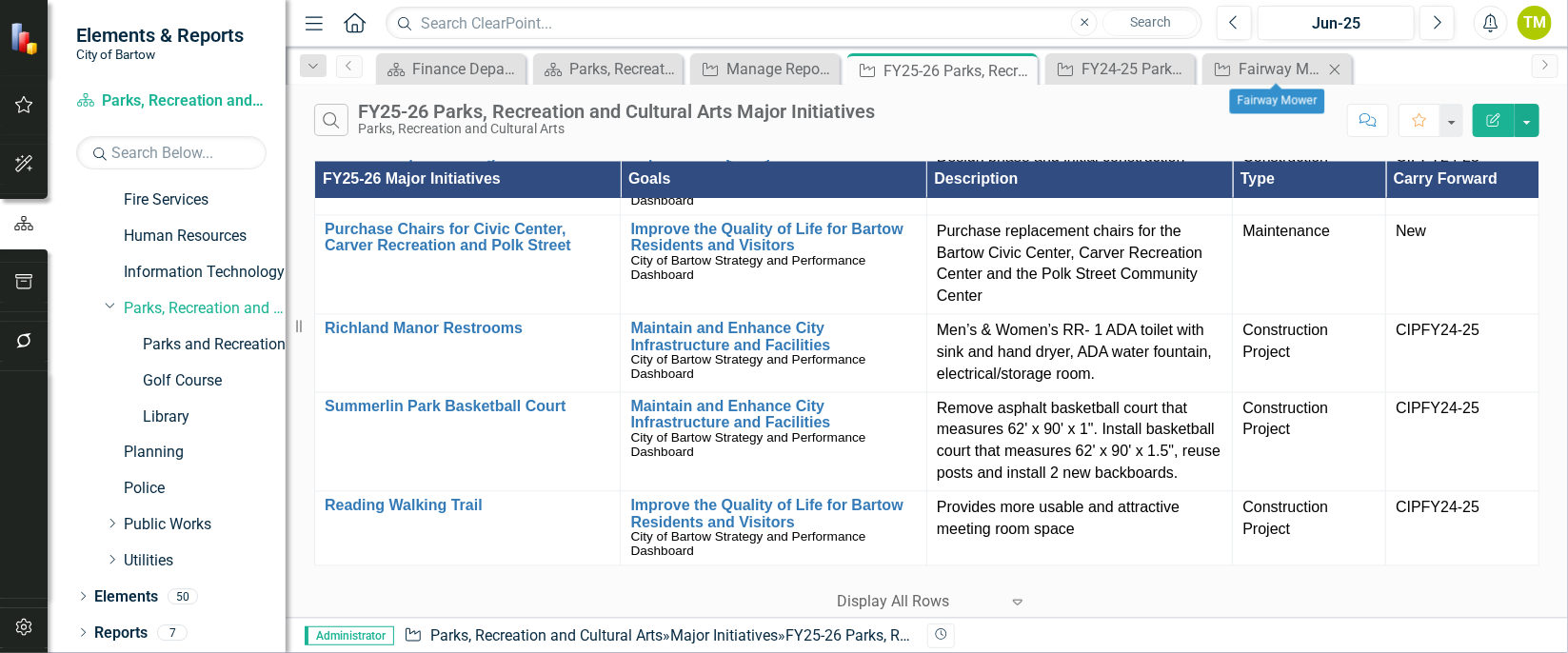 click on "Close" at bounding box center [1335, 69] 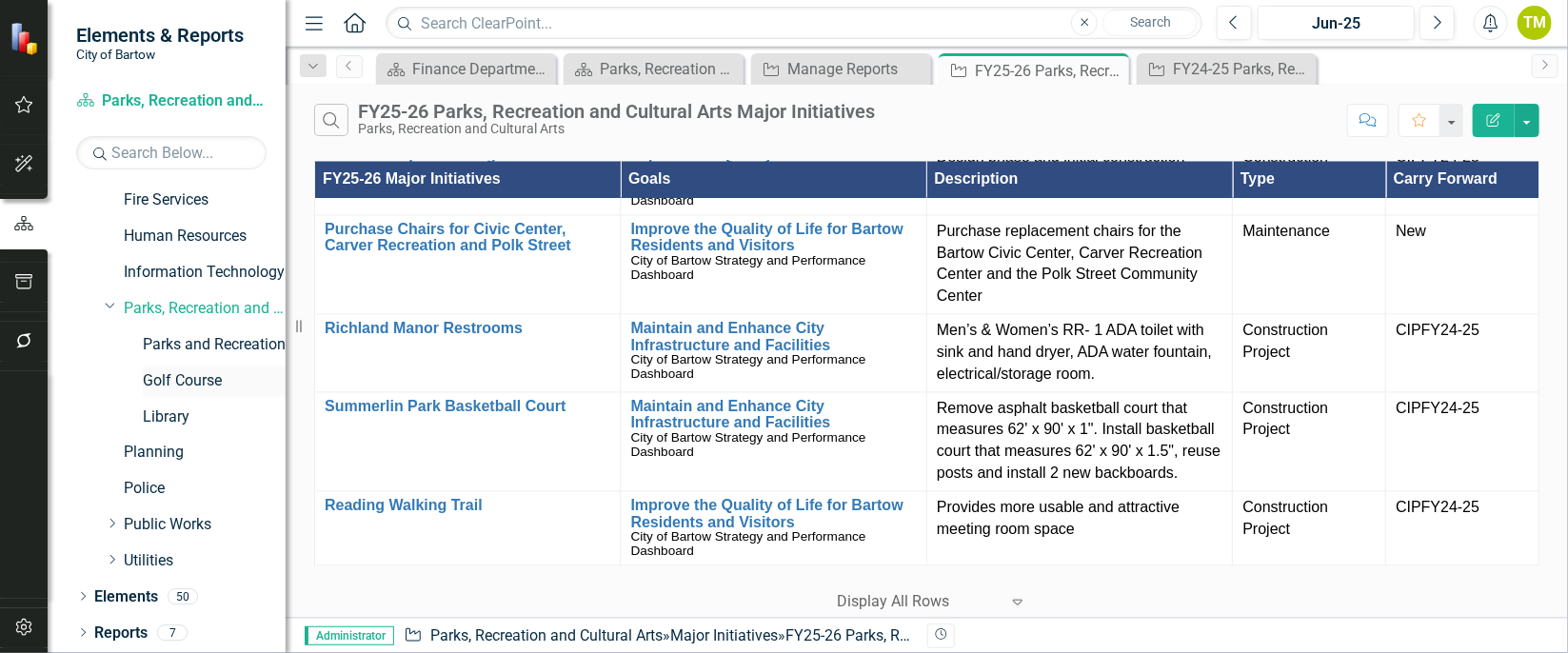 click on "Golf Course" at bounding box center (214, 381) 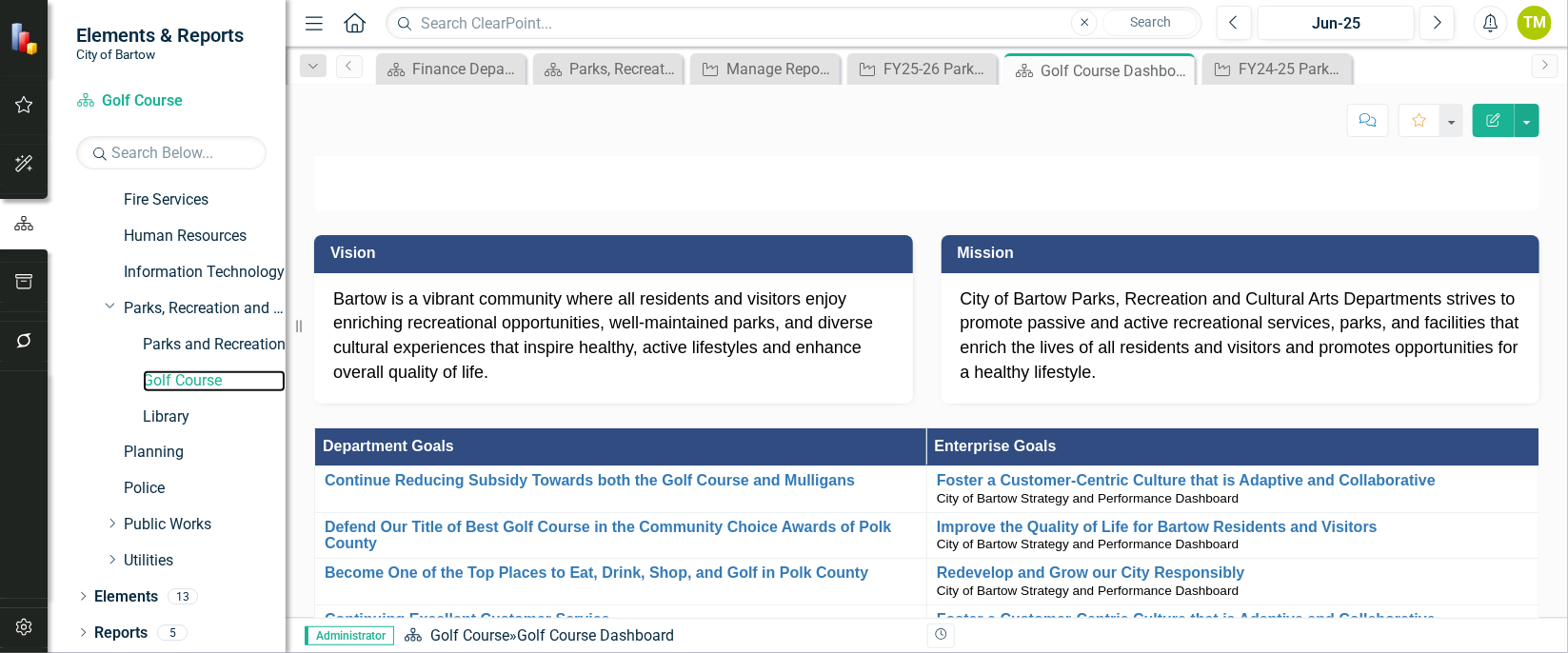 scroll, scrollTop: 404, scrollLeft: 0, axis: vertical 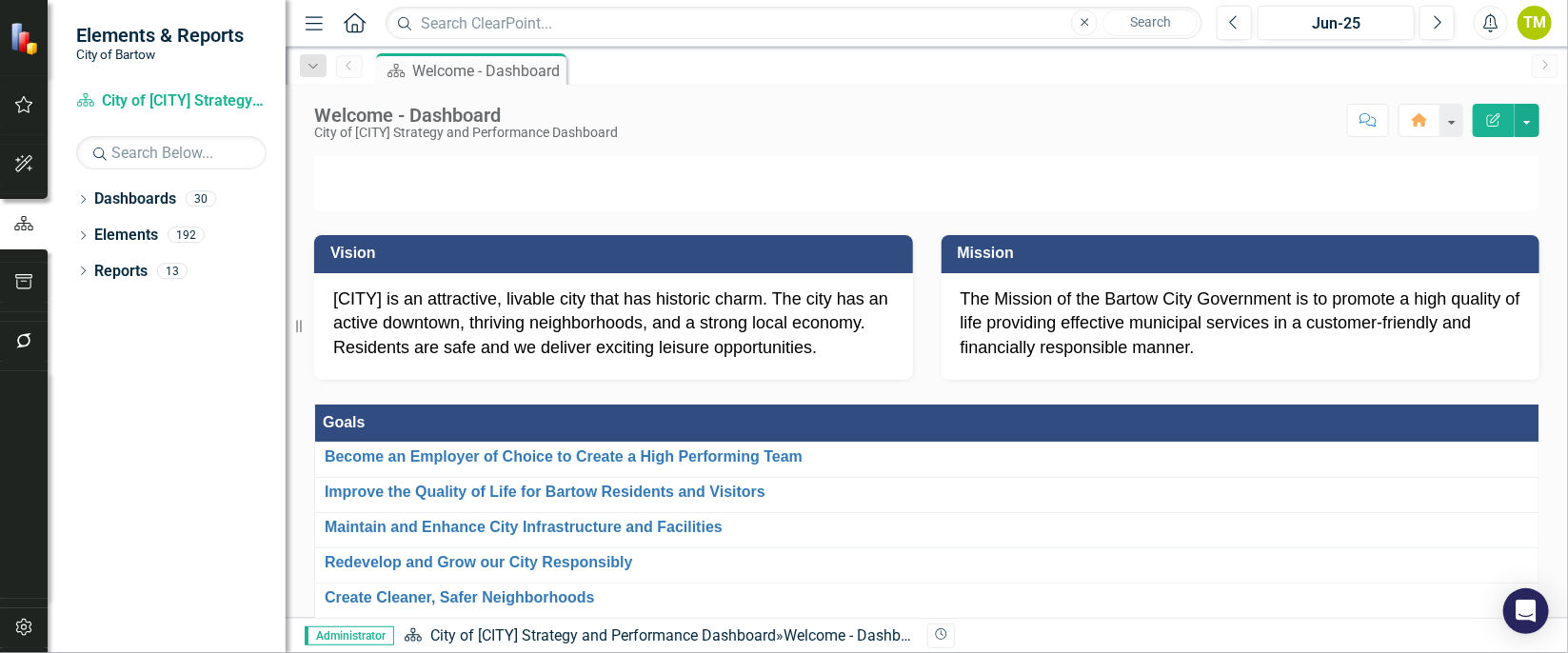 click on "Dropdown Dashboards 30 Dropdown City of Bartow Strategy and Performance Dashboard City Commission City Clerk's Office Dropdown City Manager's Office Communications Building Code Compliance and Neighborhood Services Community Redevelopment Agency Electric Dropdown Finance Customer Service Purchasing Fire Services Human Resources Information Technology Dropdown Parks, Recreation and Cultural Arts Parks and Recreation Golf Course Library Planning Police Dropdown Public Works Fleet Services Solid Waste Stormwater TCS Transportation Dropdown Utilities Wastewater Water Dropdown Elements 192 Dropdown Goal Goals 8 Become an Employer of Choice to Create a High Performing Team Improve the Quality of Life for Bartow Residents and Visitors Maintain and Enhance City Infrastructure and Facilities Redevelop and Grow our City Responsibly Create Cleaner, Safer Neighborhoods Maximize the use of Technology and Innovation Foster a Customer-Centric Culture that is Adaptive and Collaborative Dropdown Measure Measures 34 PCI Value" at bounding box center (167, 418) 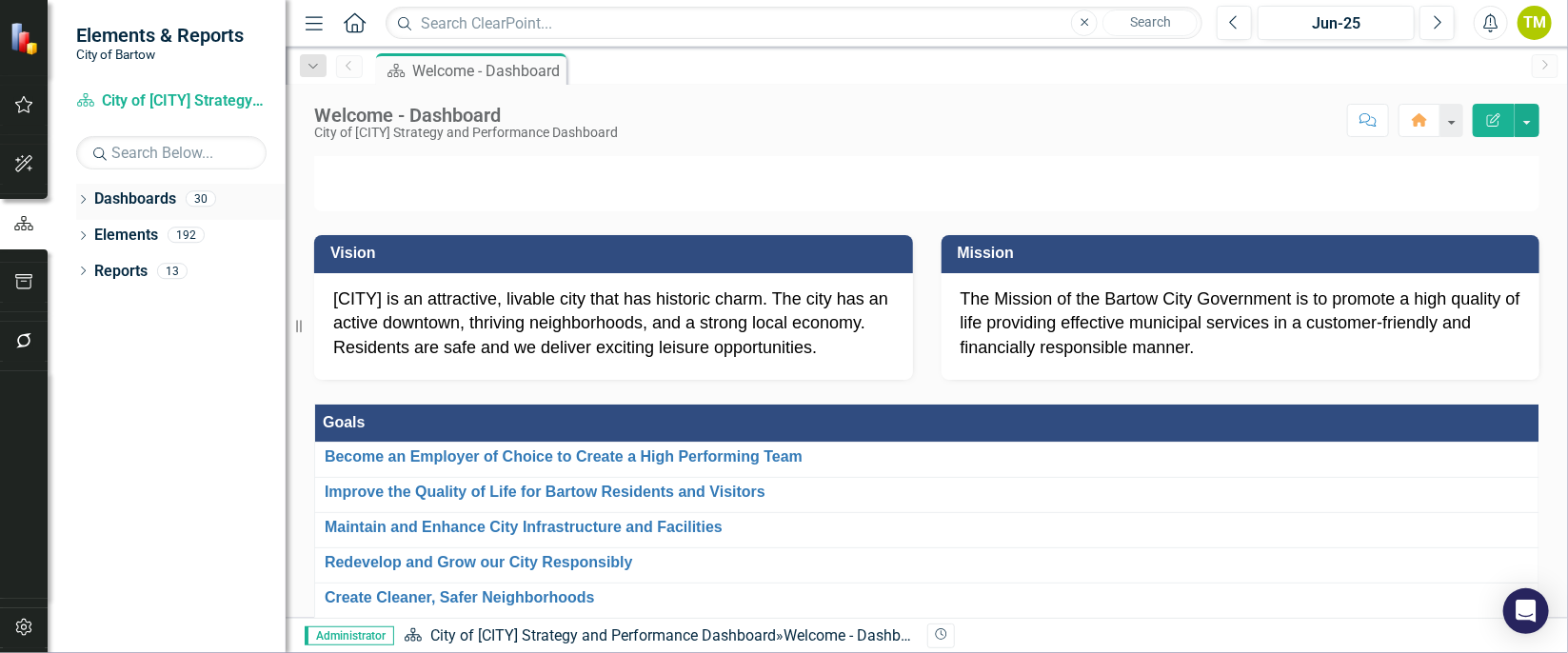 click on "Dropdown" at bounding box center (83, 201) 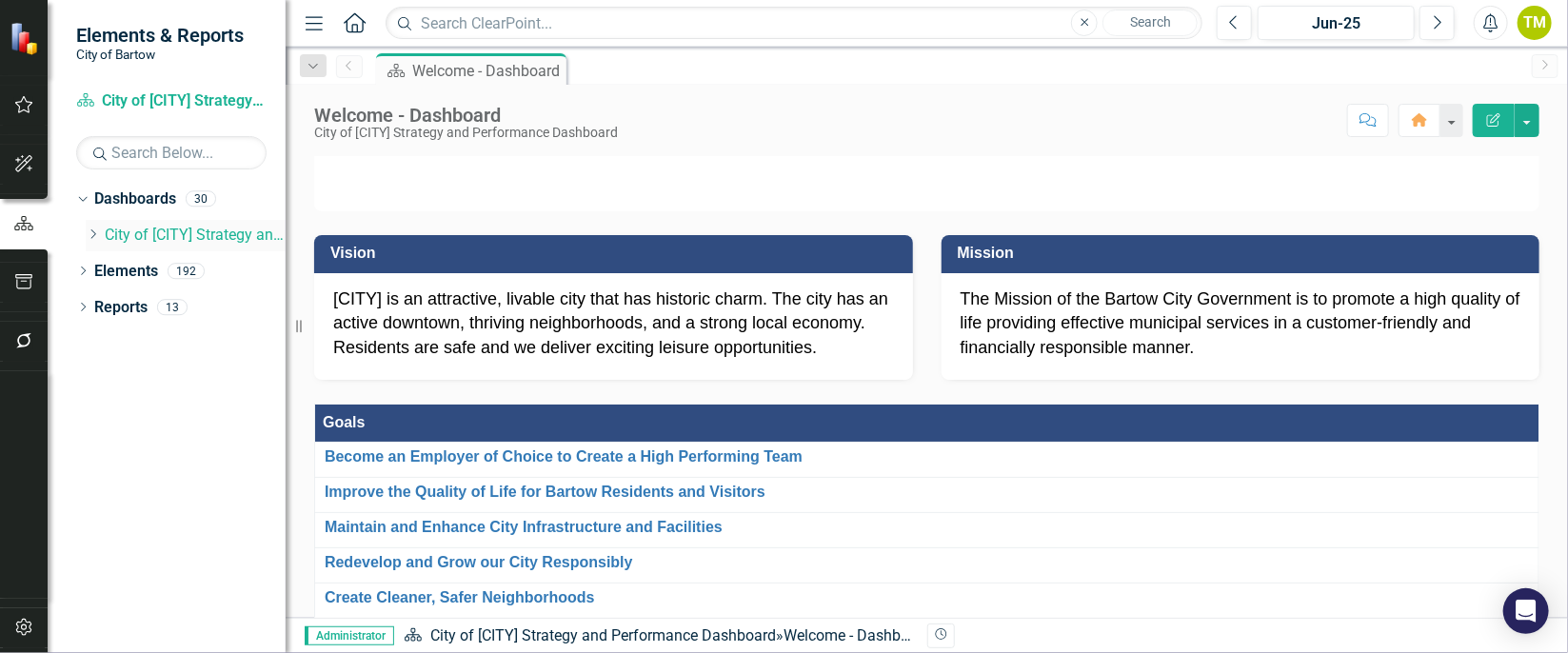click on "Dropdown City of Bartow Strategy and Performance Dashboard" at bounding box center (186, 235) 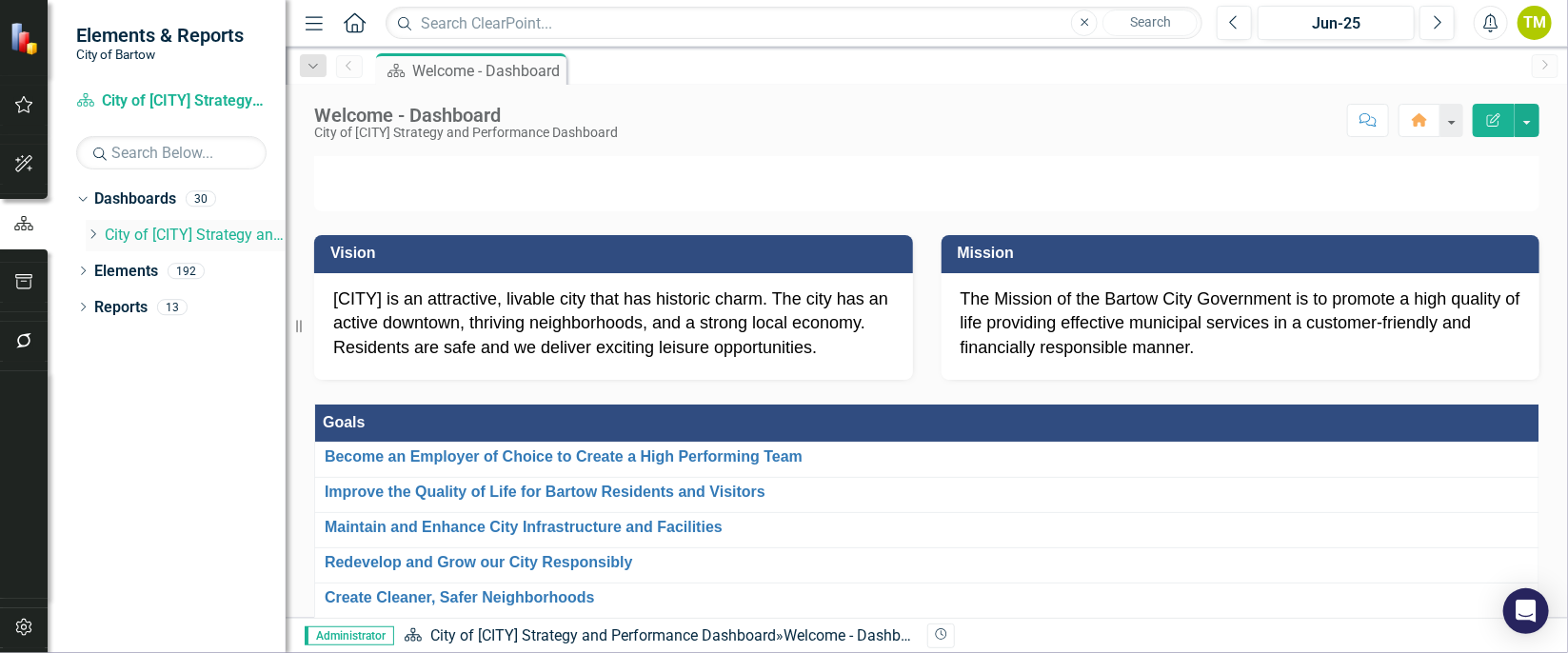 click on "Dropdown" at bounding box center [92, 234] 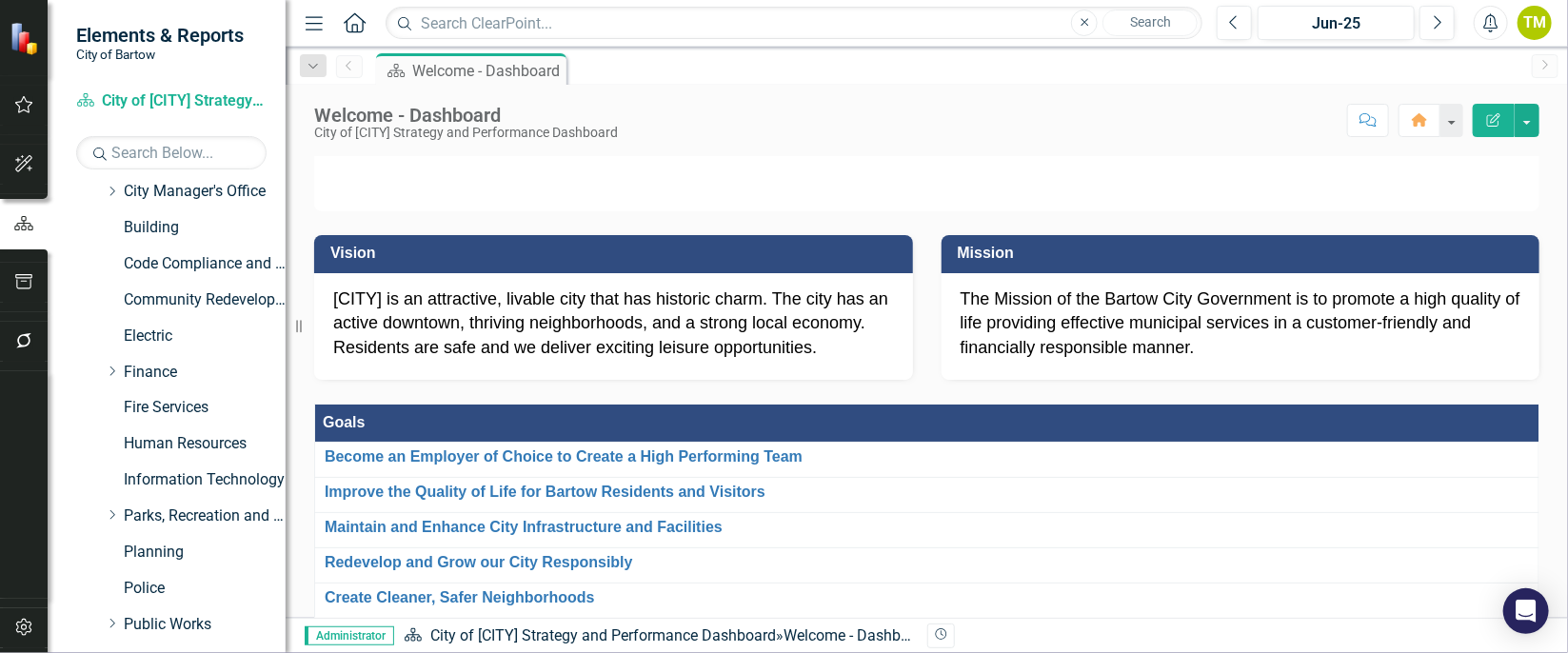 scroll, scrollTop: 188, scrollLeft: 0, axis: vertical 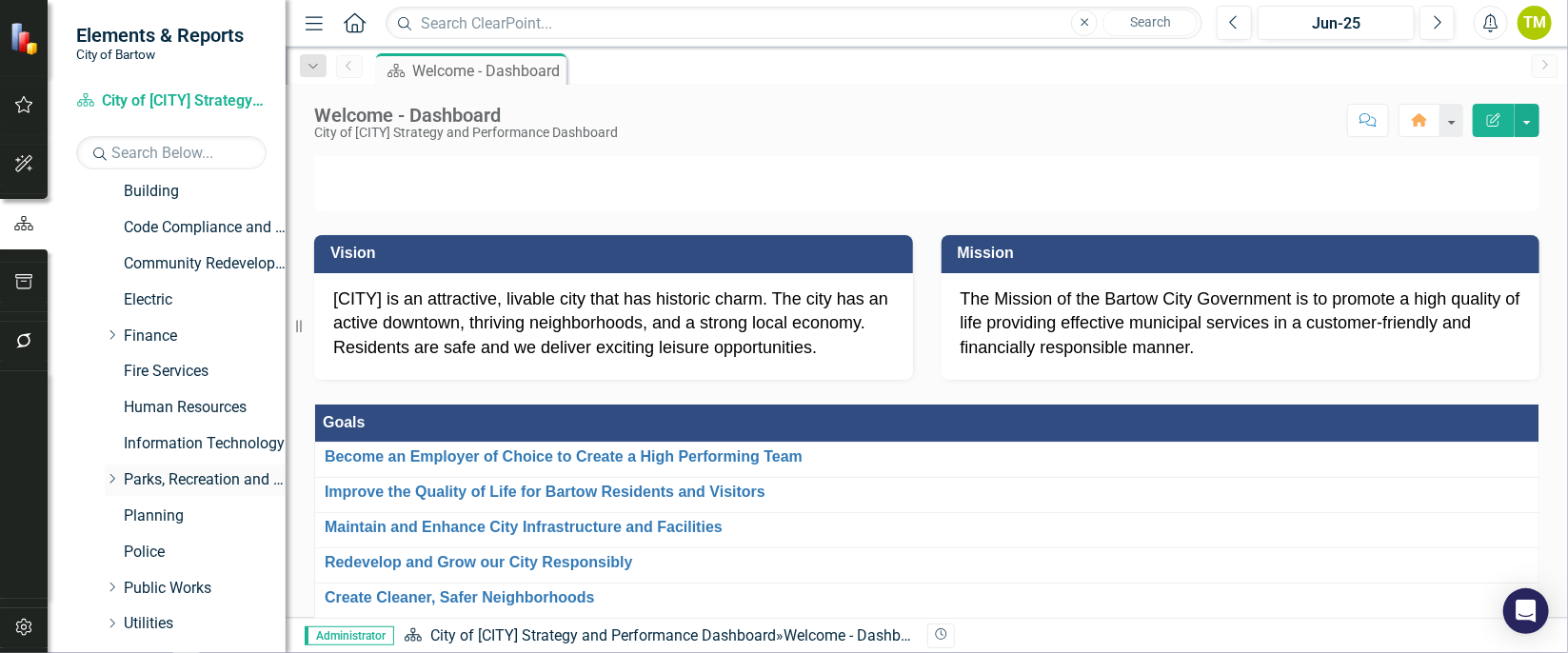 click on "Dropdown" at bounding box center [111, 479] 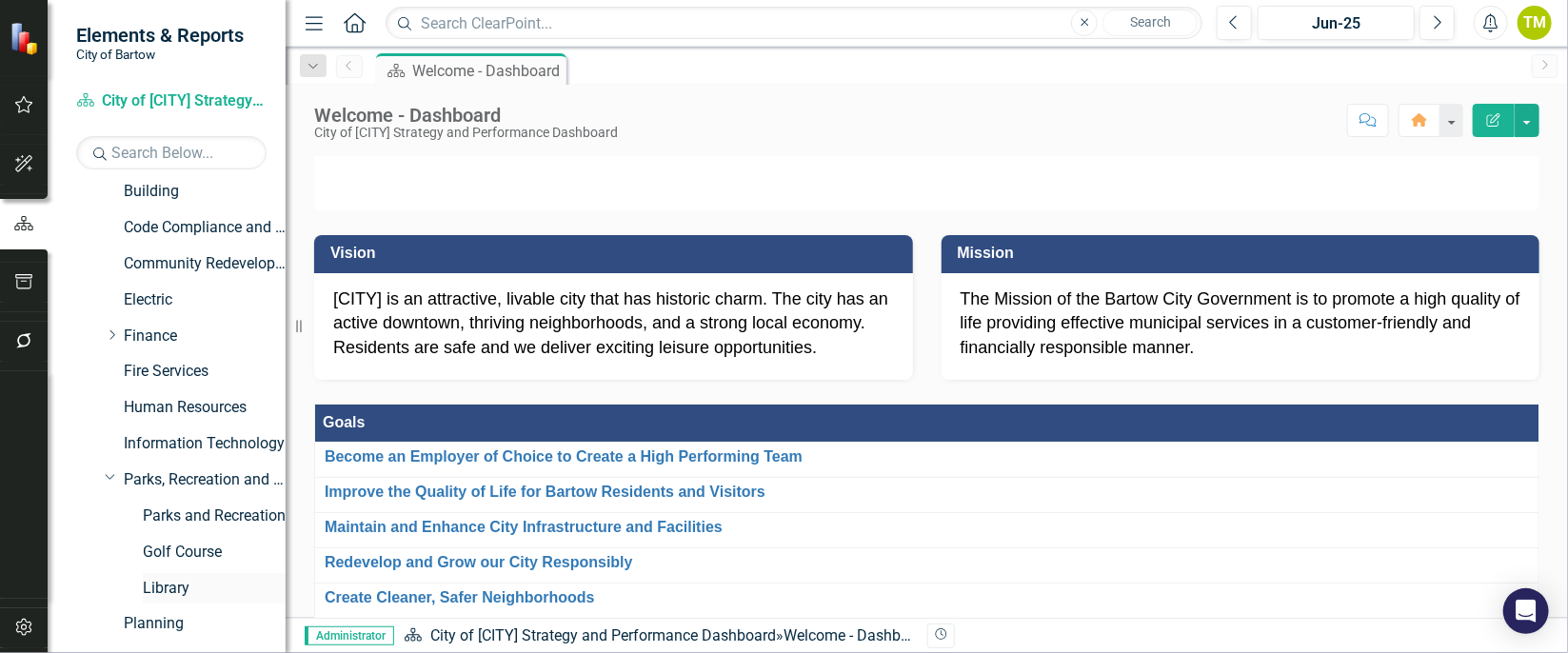 click on "Library" at bounding box center (214, 588) 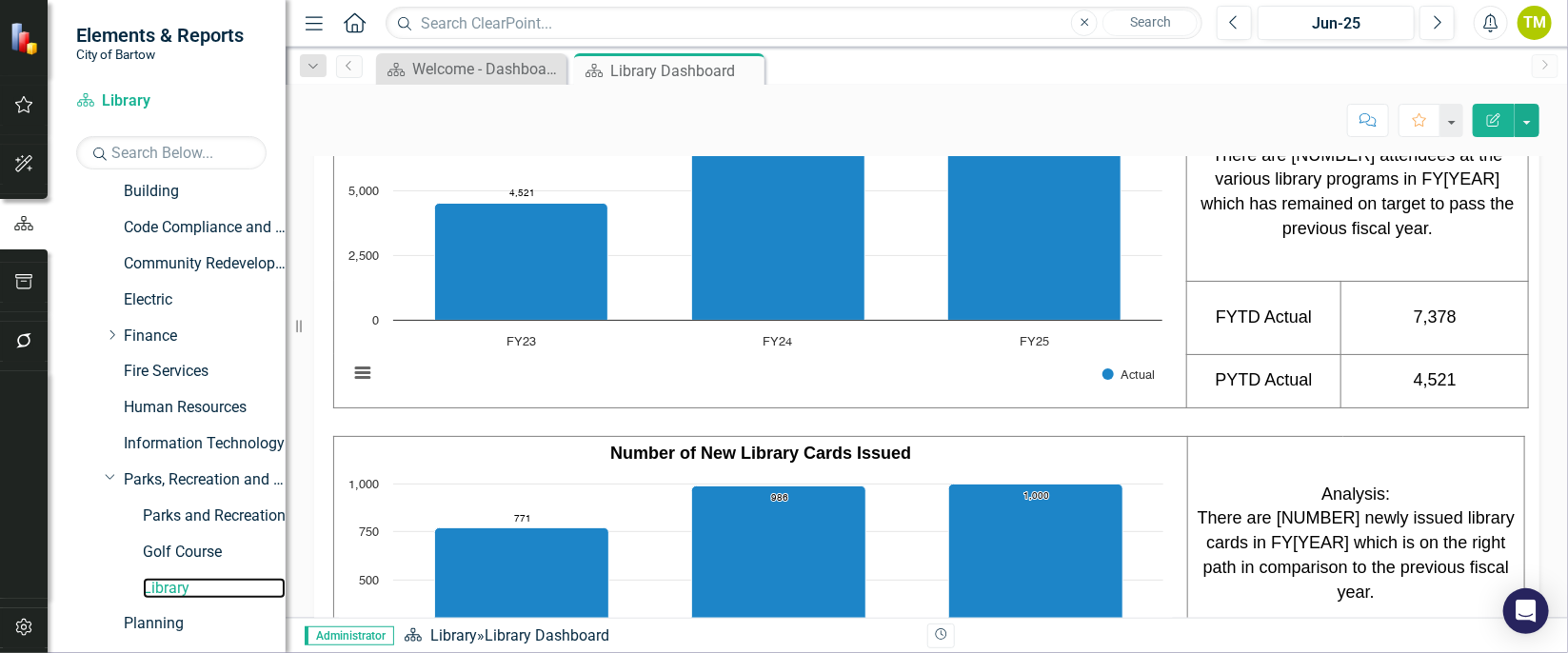 scroll, scrollTop: 1076, scrollLeft: 0, axis: vertical 